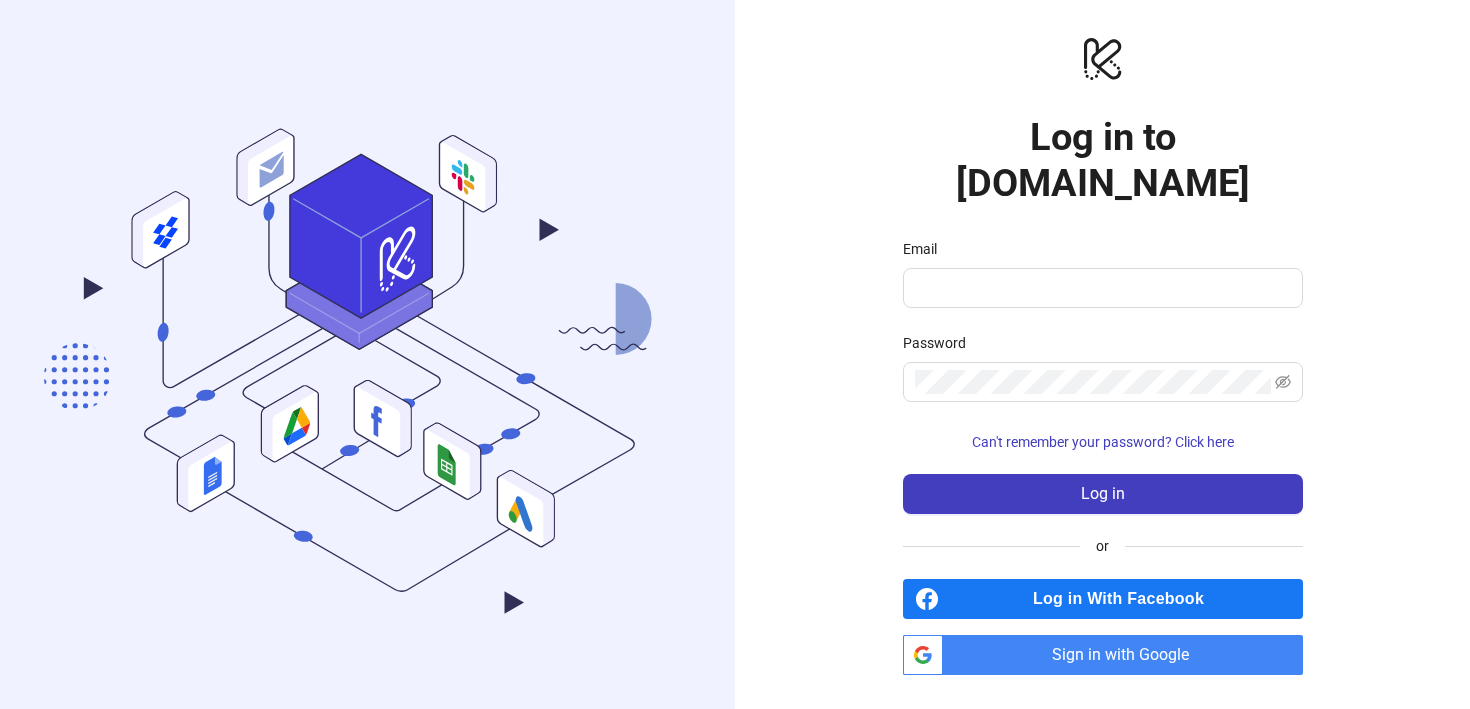 scroll, scrollTop: 0, scrollLeft: 0, axis: both 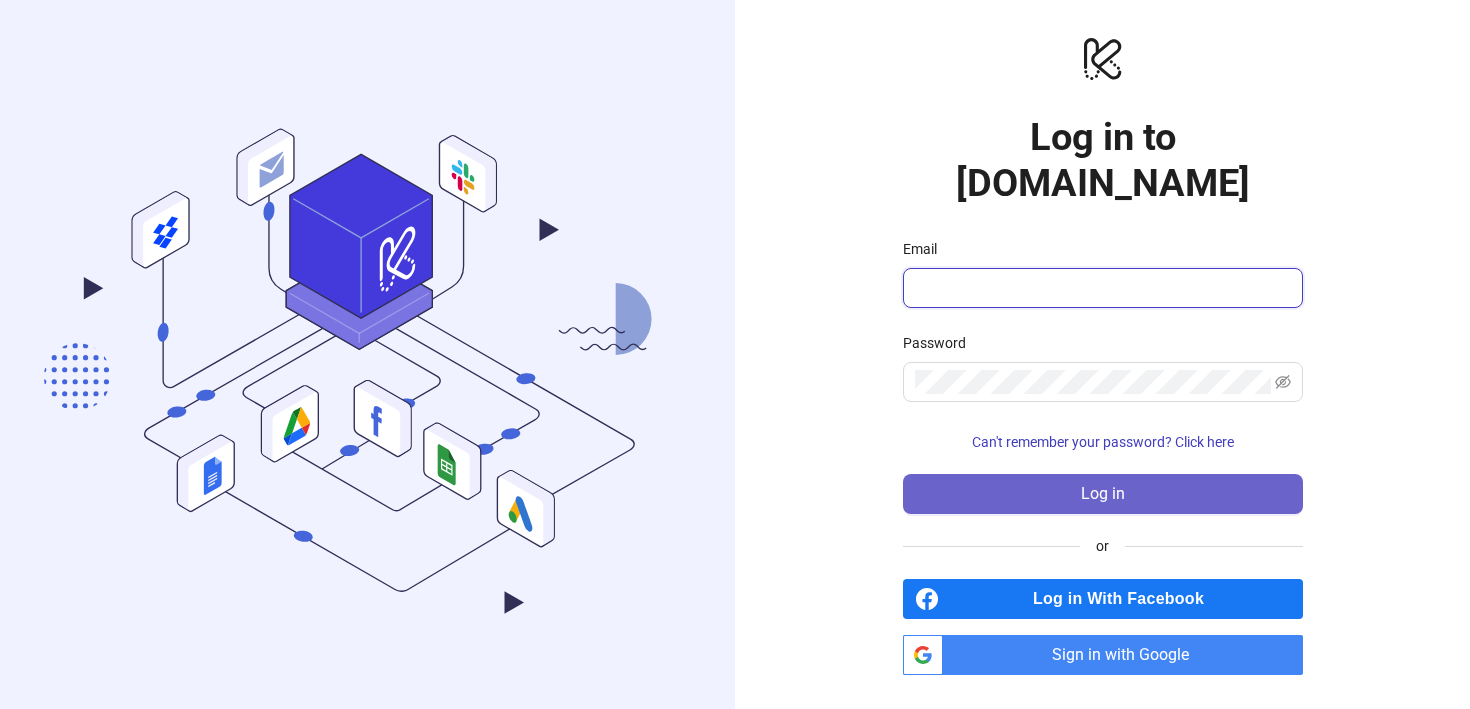 type on "**********" 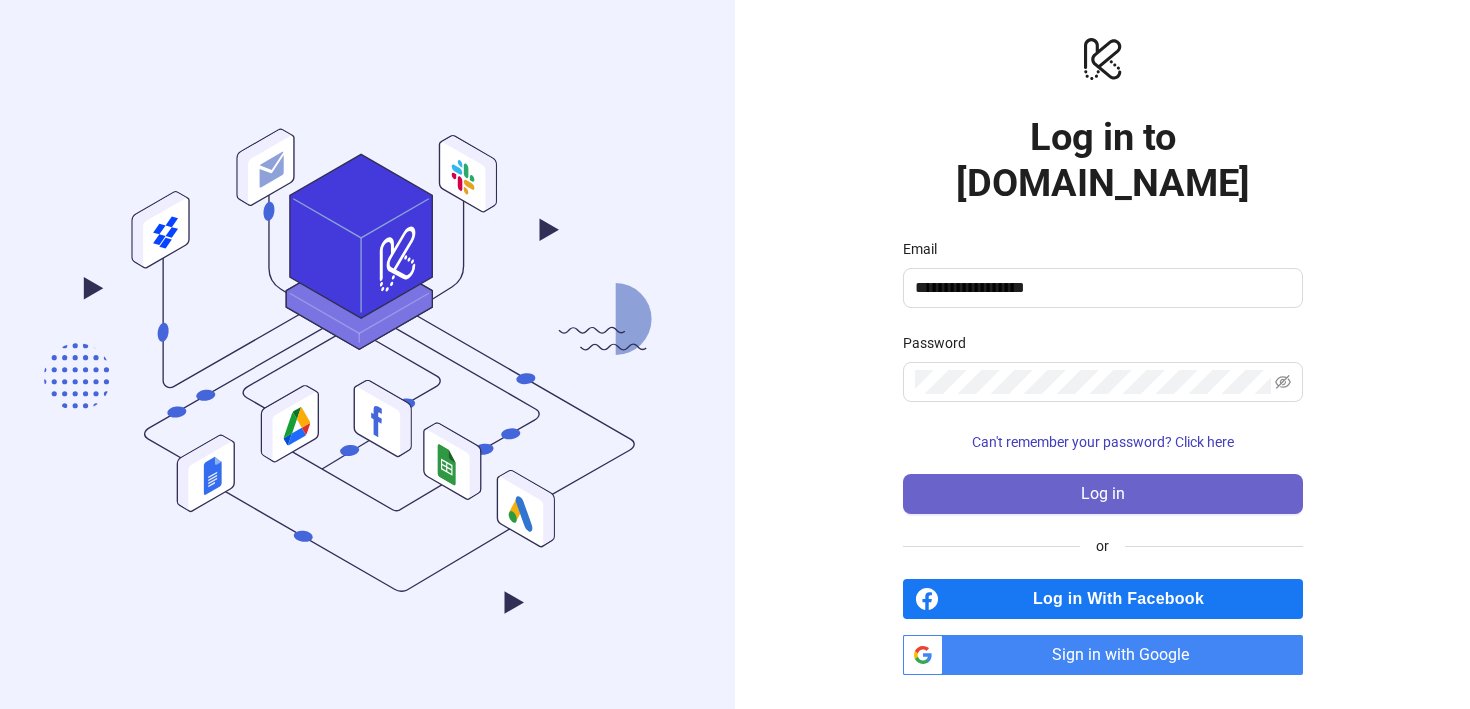 click on "Log in" at bounding box center (1103, 494) 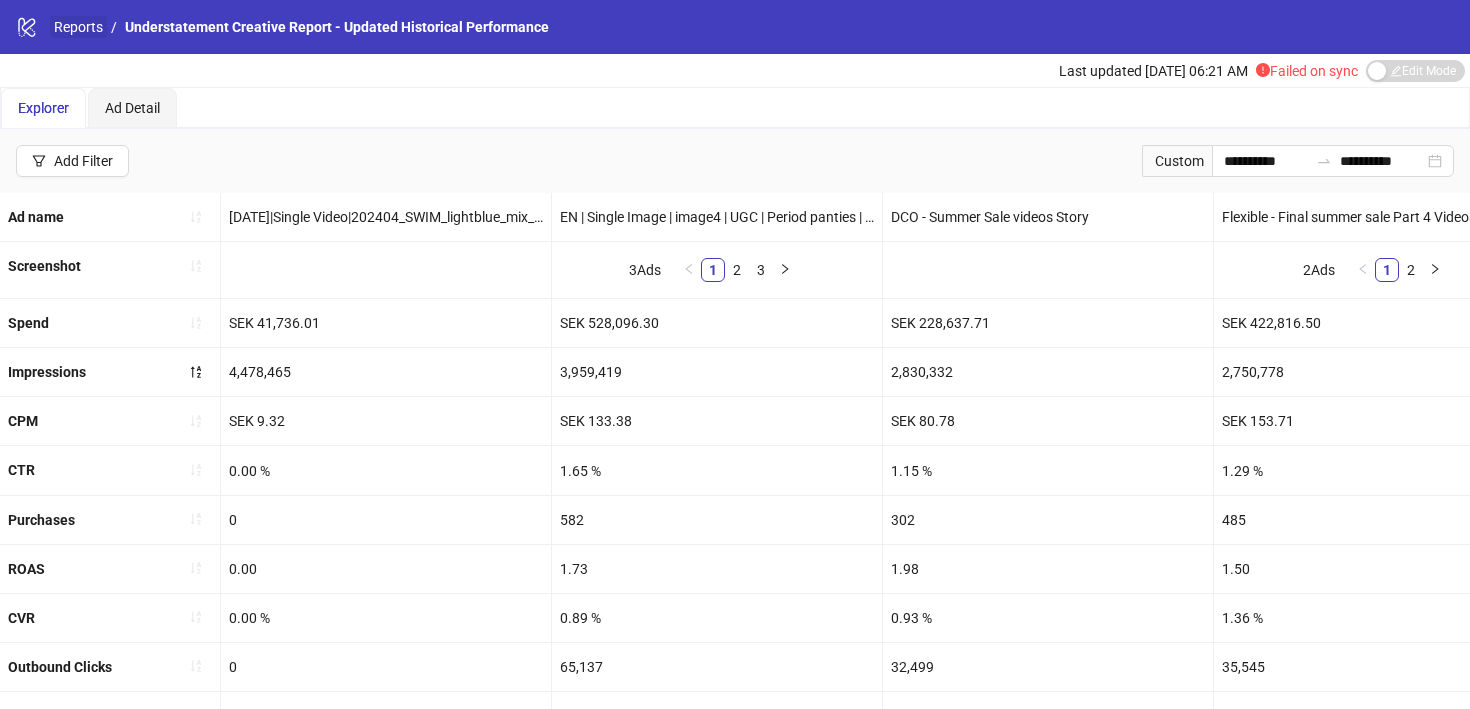 click on "Reports" at bounding box center [78, 27] 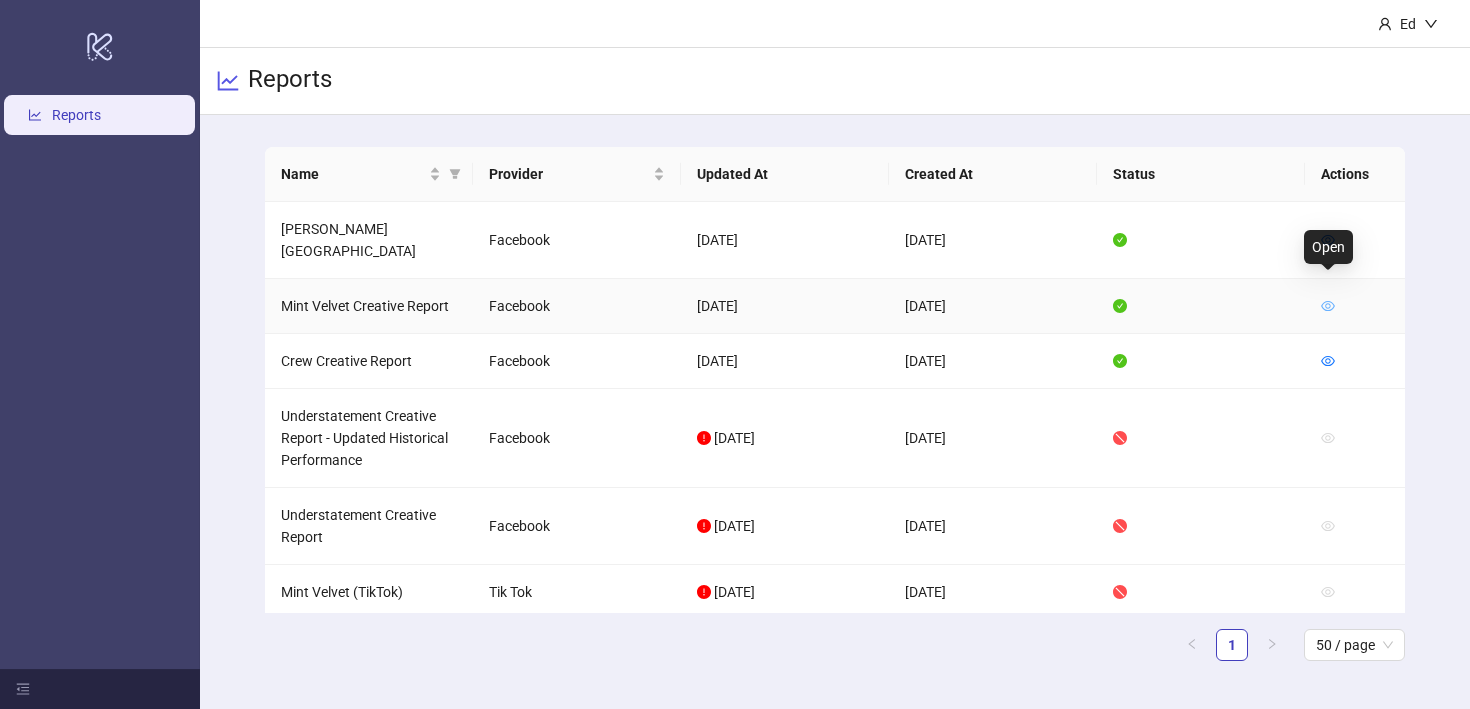 click 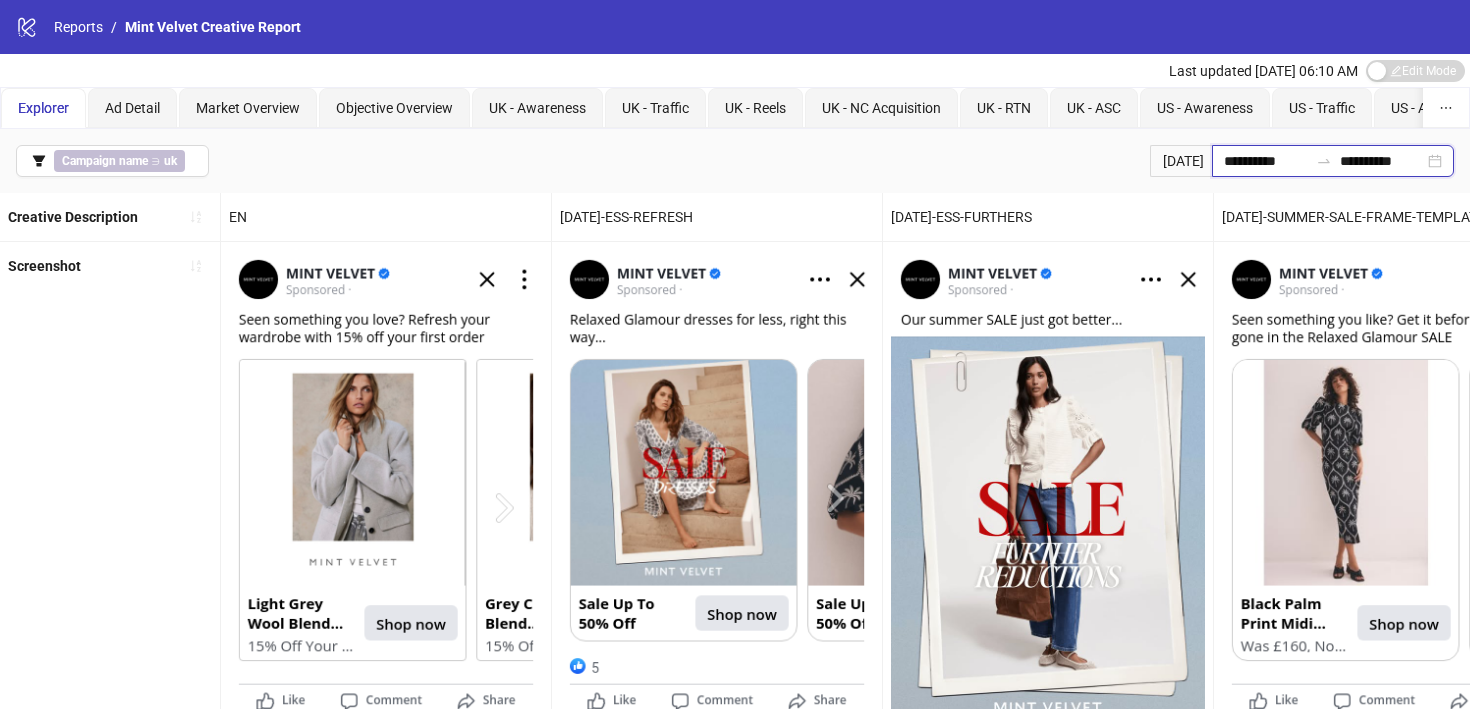 click on "**********" at bounding box center [1266, 161] 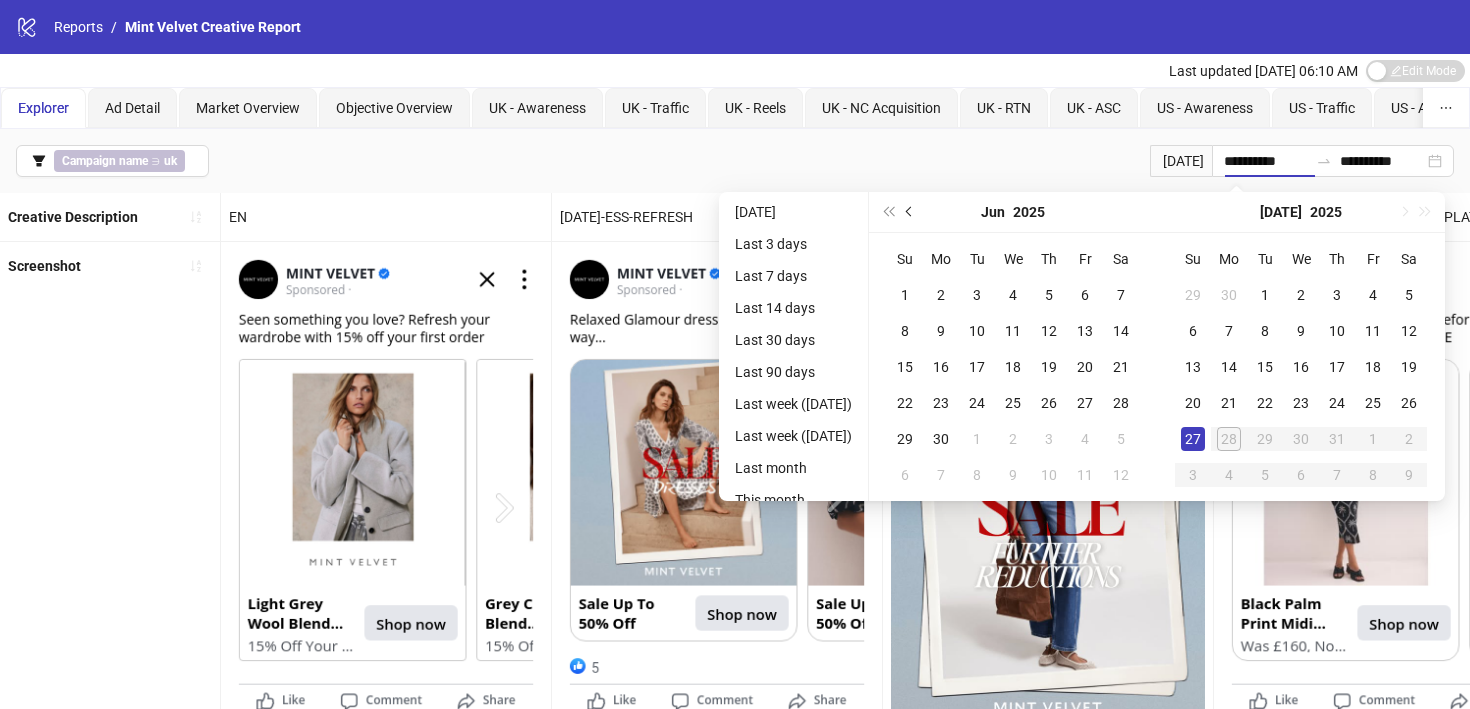 click at bounding box center [910, 212] 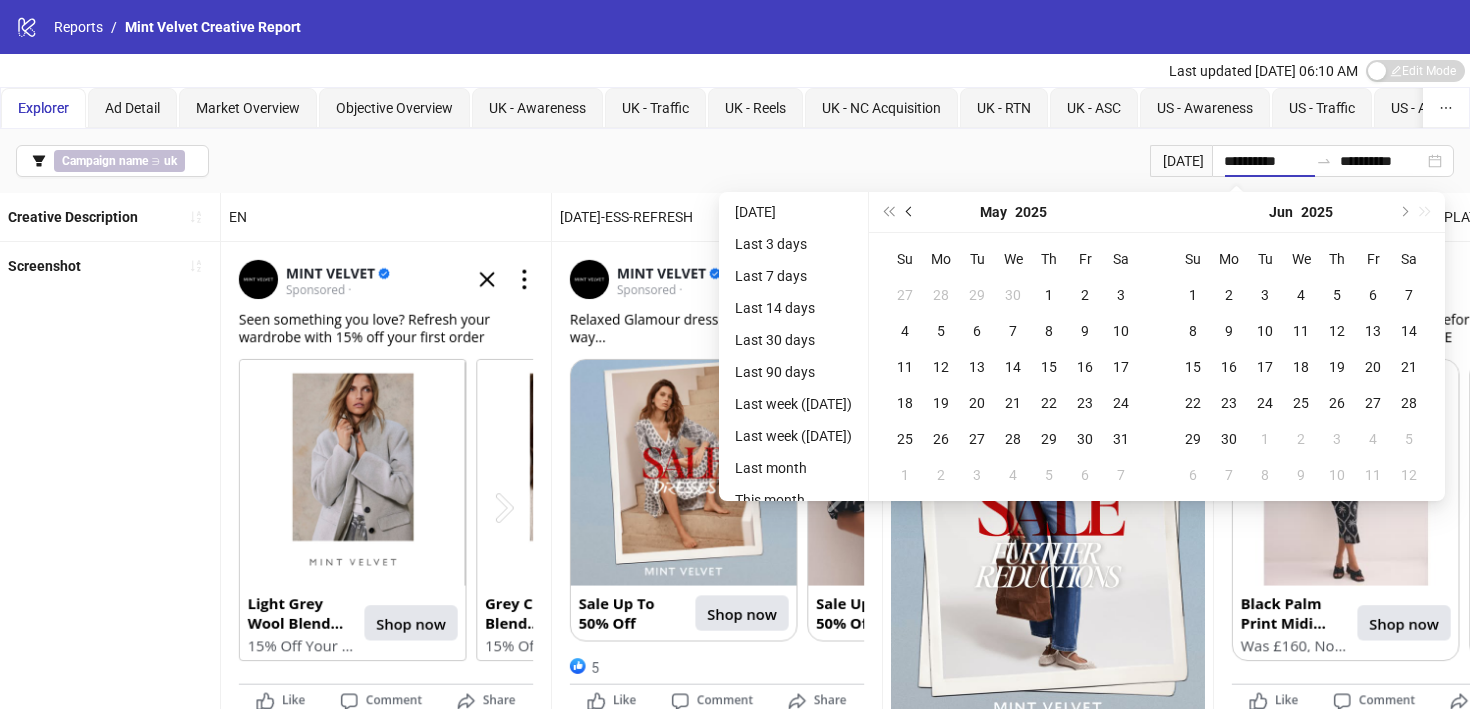 click at bounding box center [910, 212] 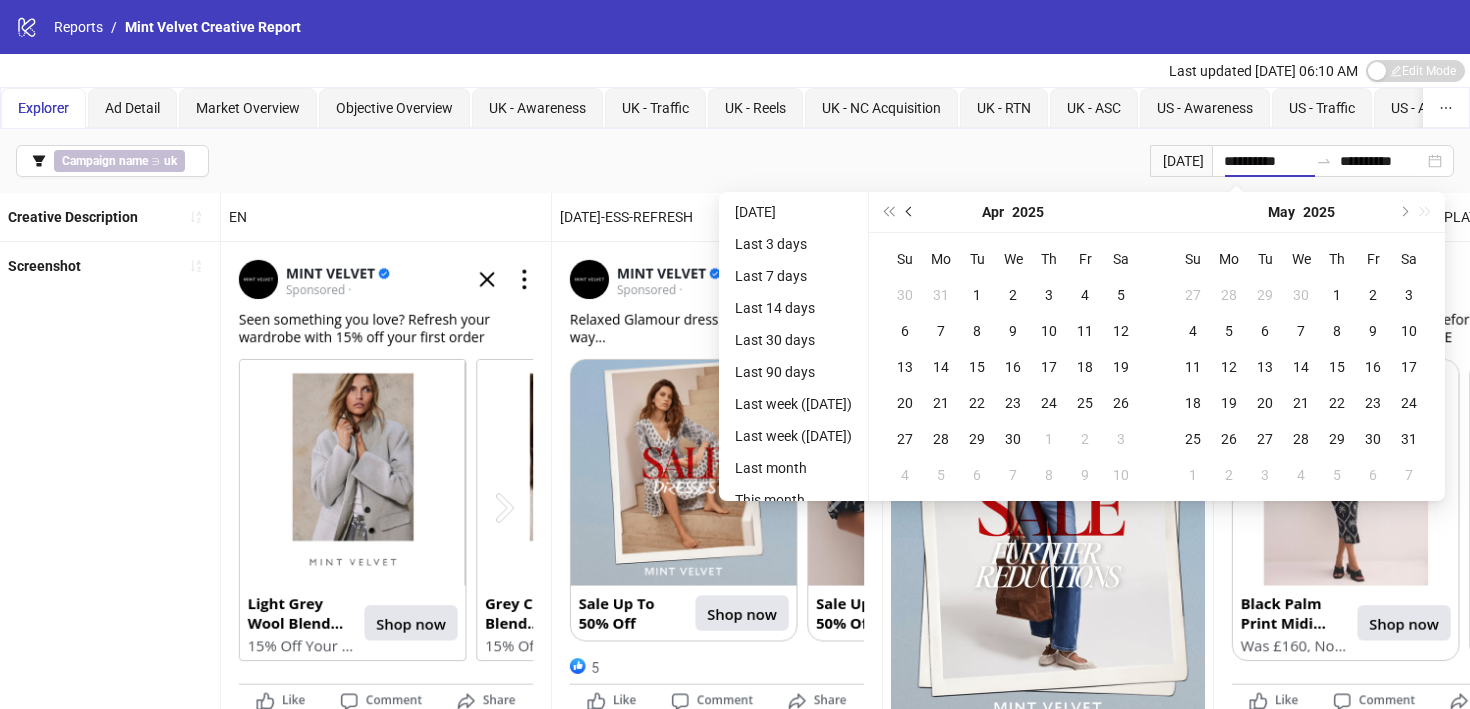 click at bounding box center (910, 212) 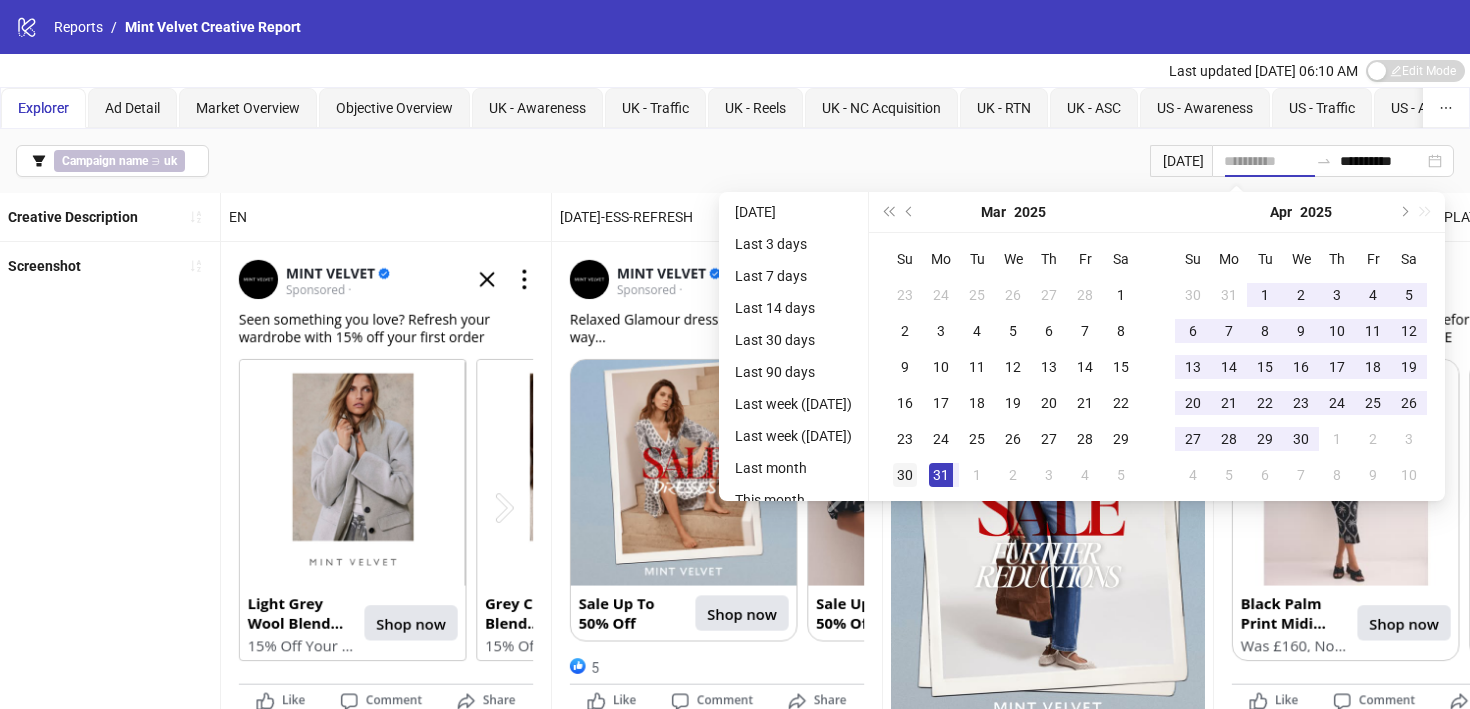 type on "**********" 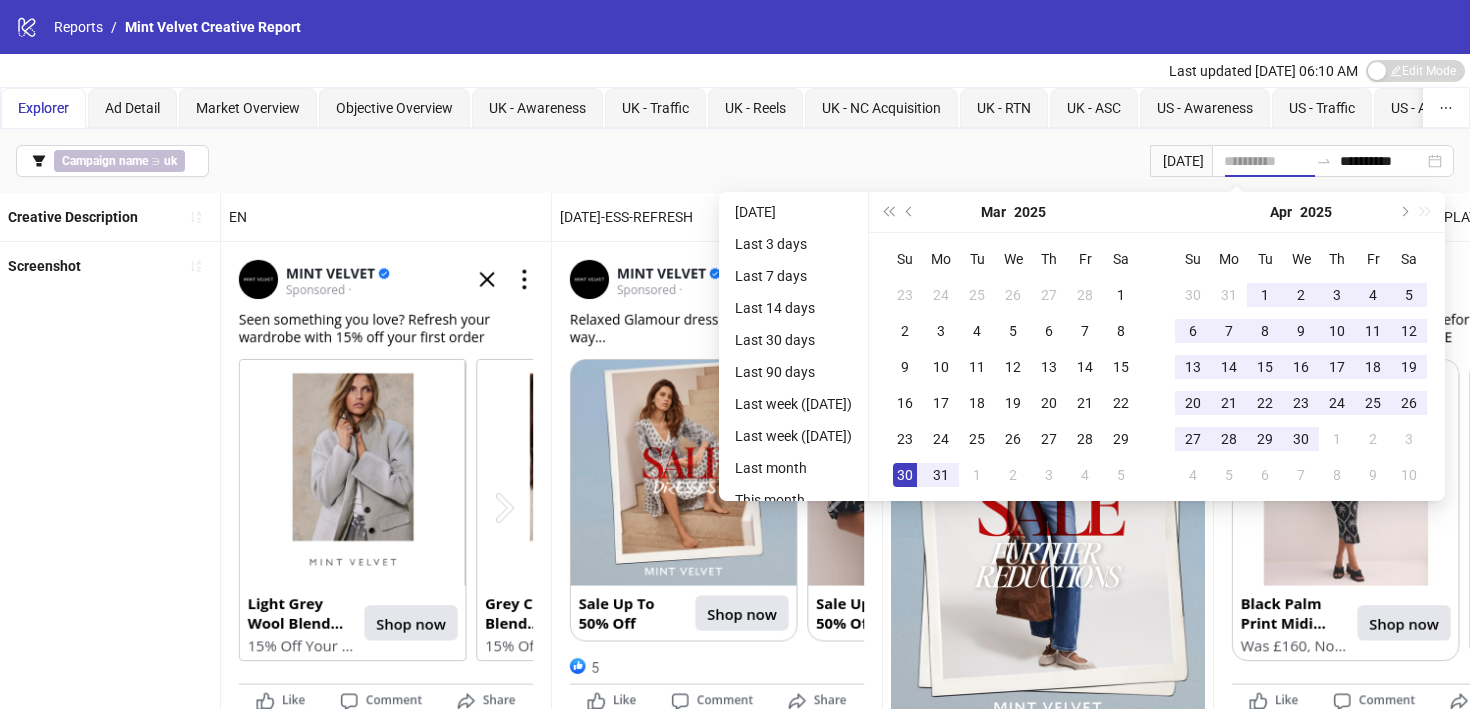 click on "30" at bounding box center [905, 475] 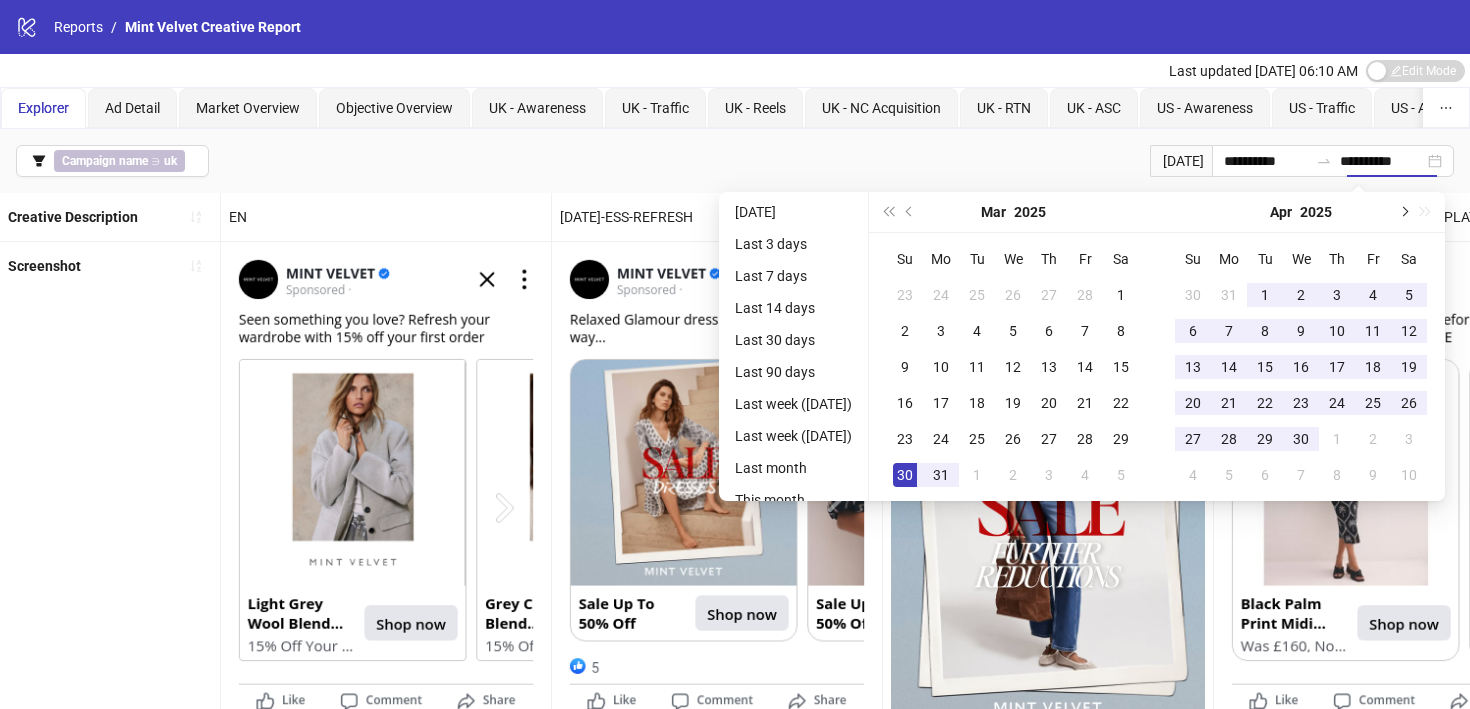 click at bounding box center [1403, 212] 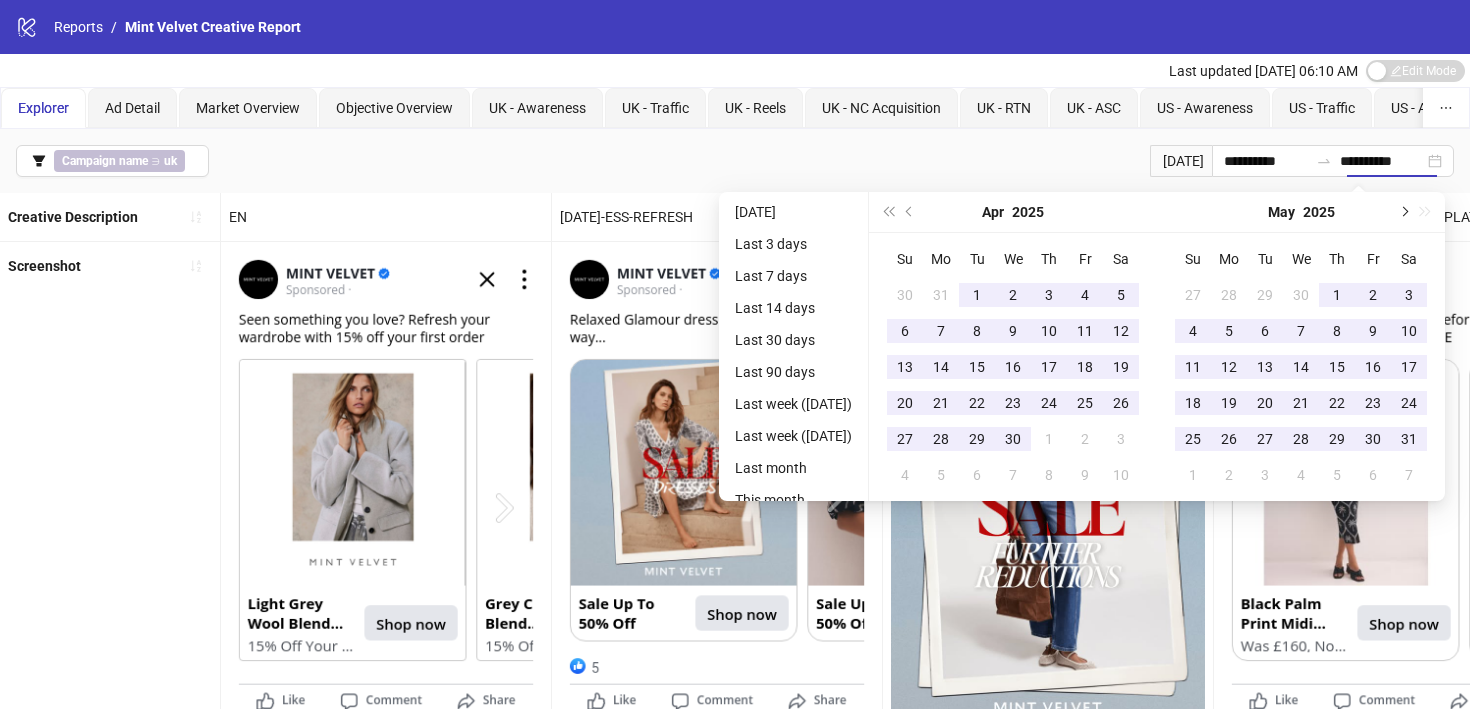 click at bounding box center [1403, 212] 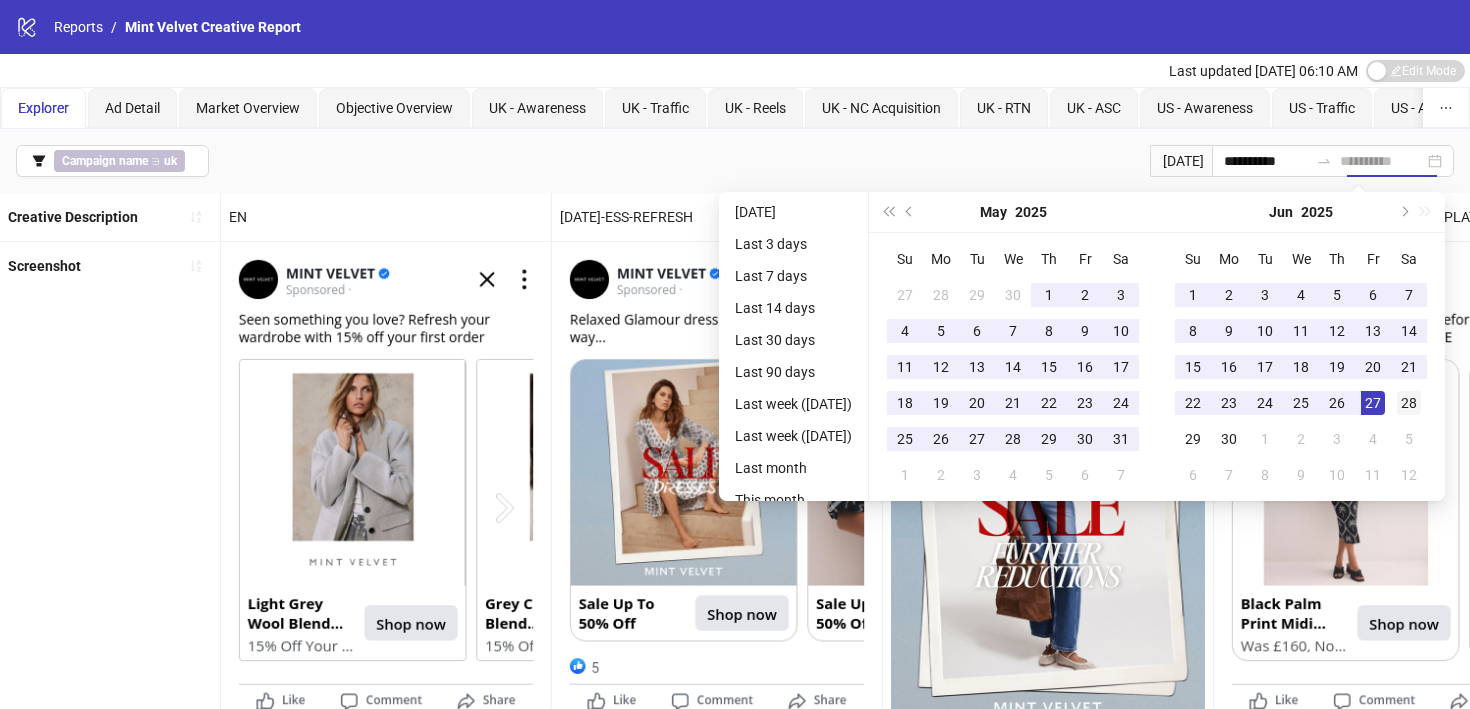 type on "**********" 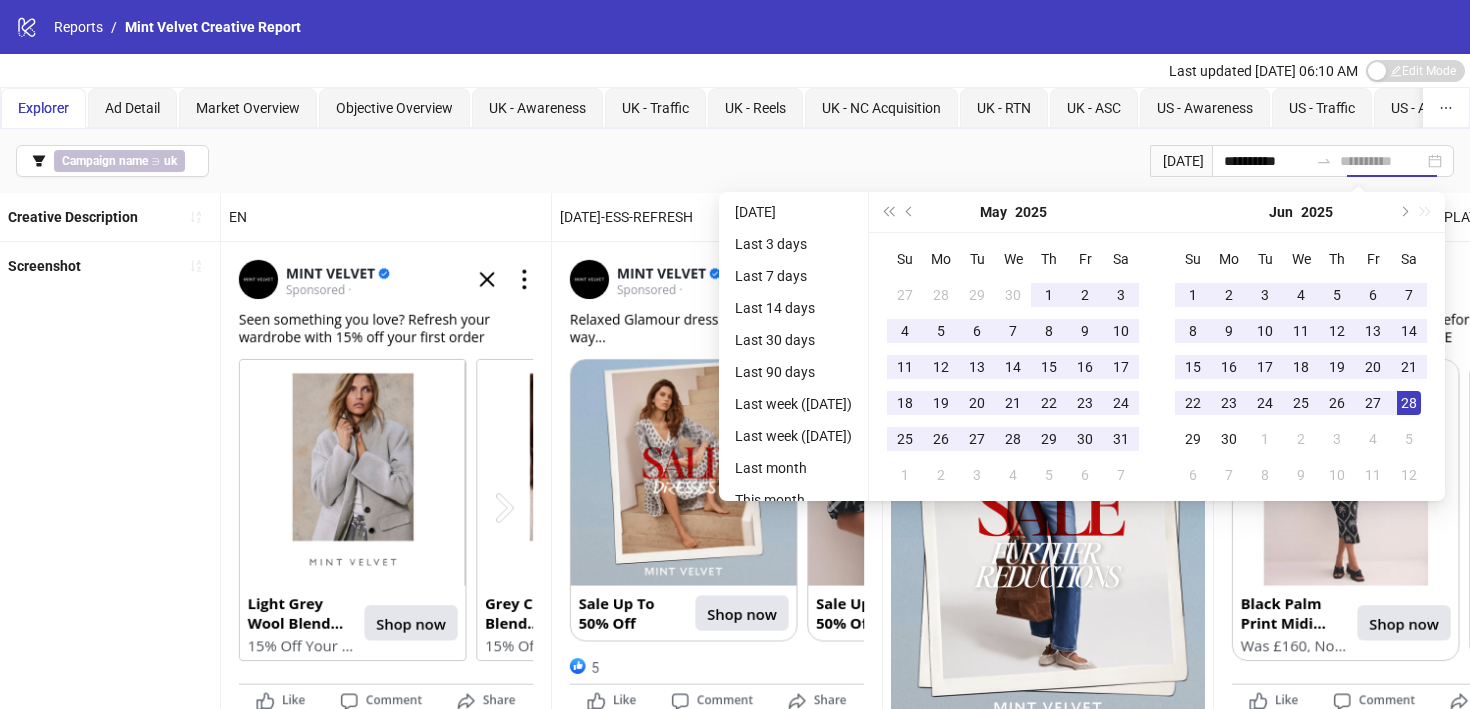 click on "28" at bounding box center [1409, 403] 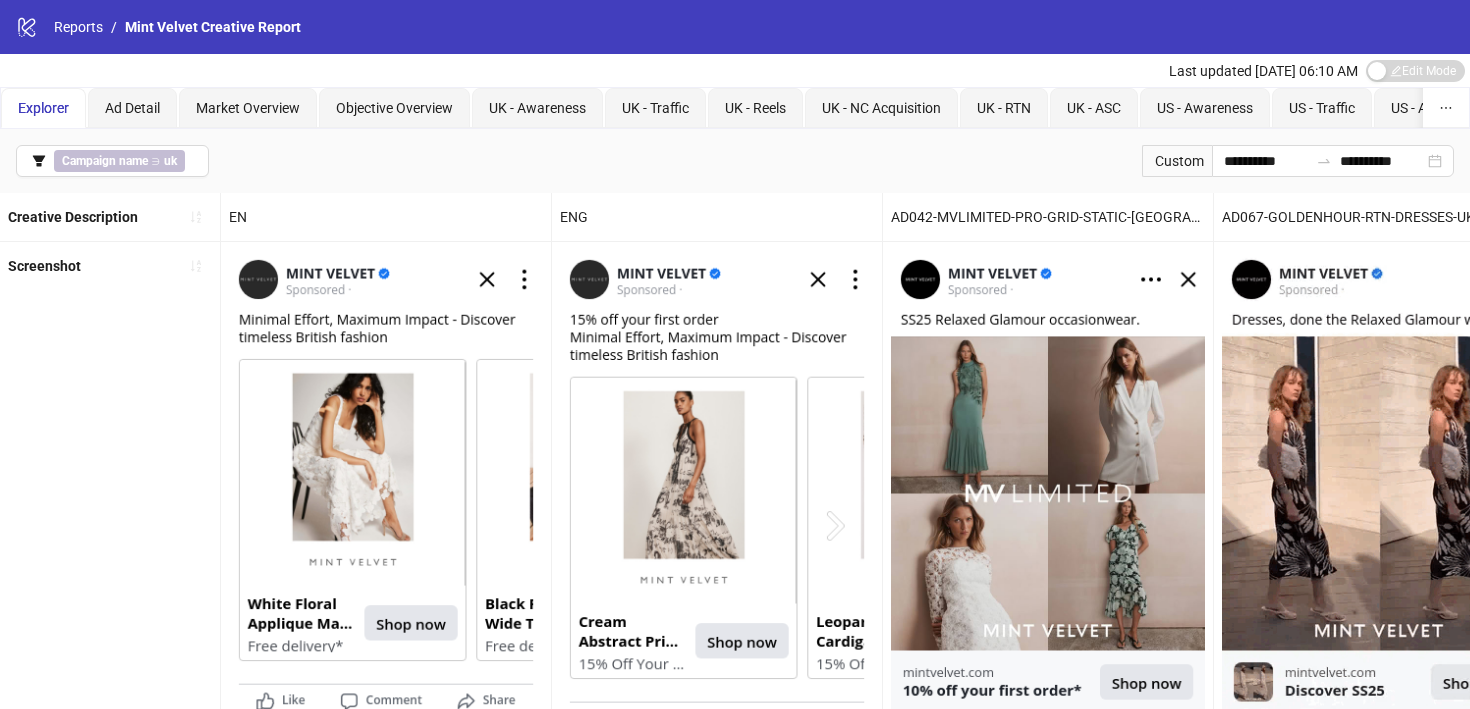 click on "Screenshot" at bounding box center [110, 541] 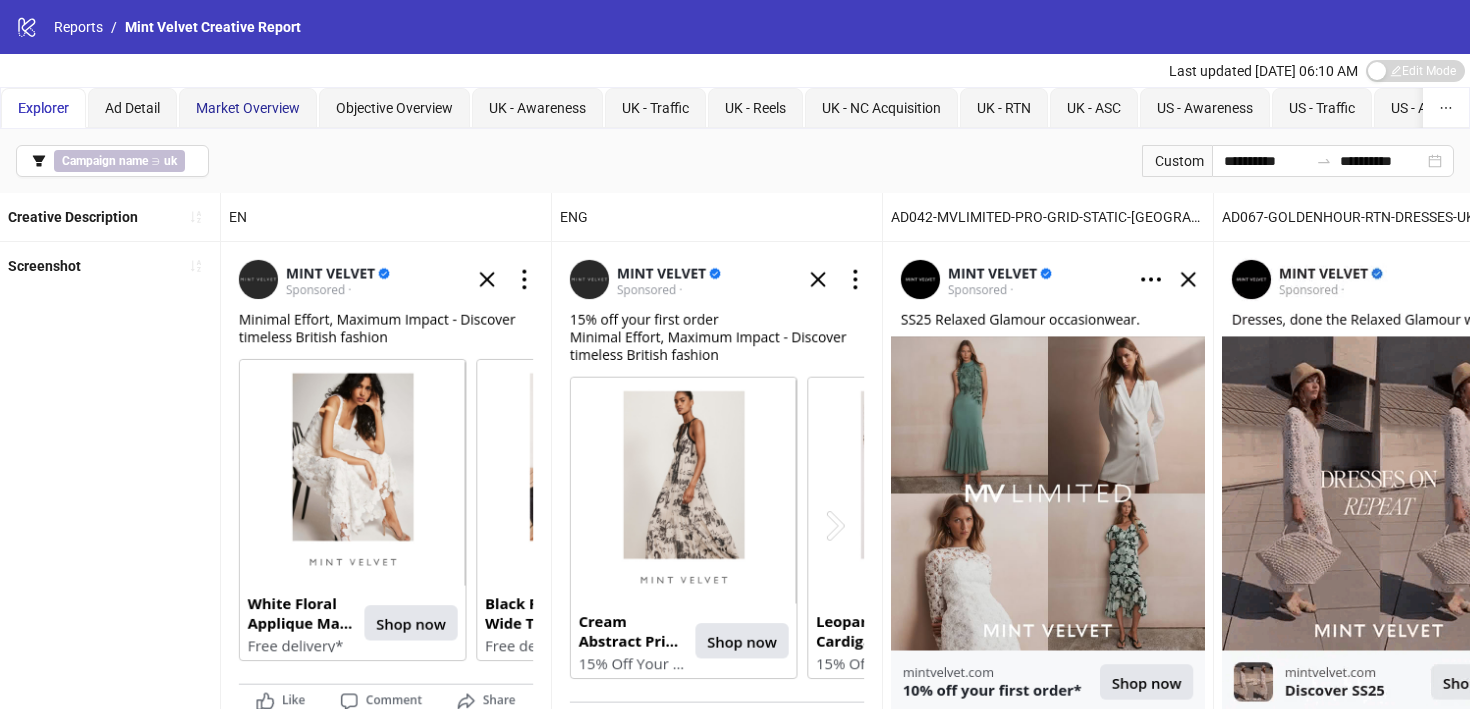 click on "Market Overview" at bounding box center [248, 108] 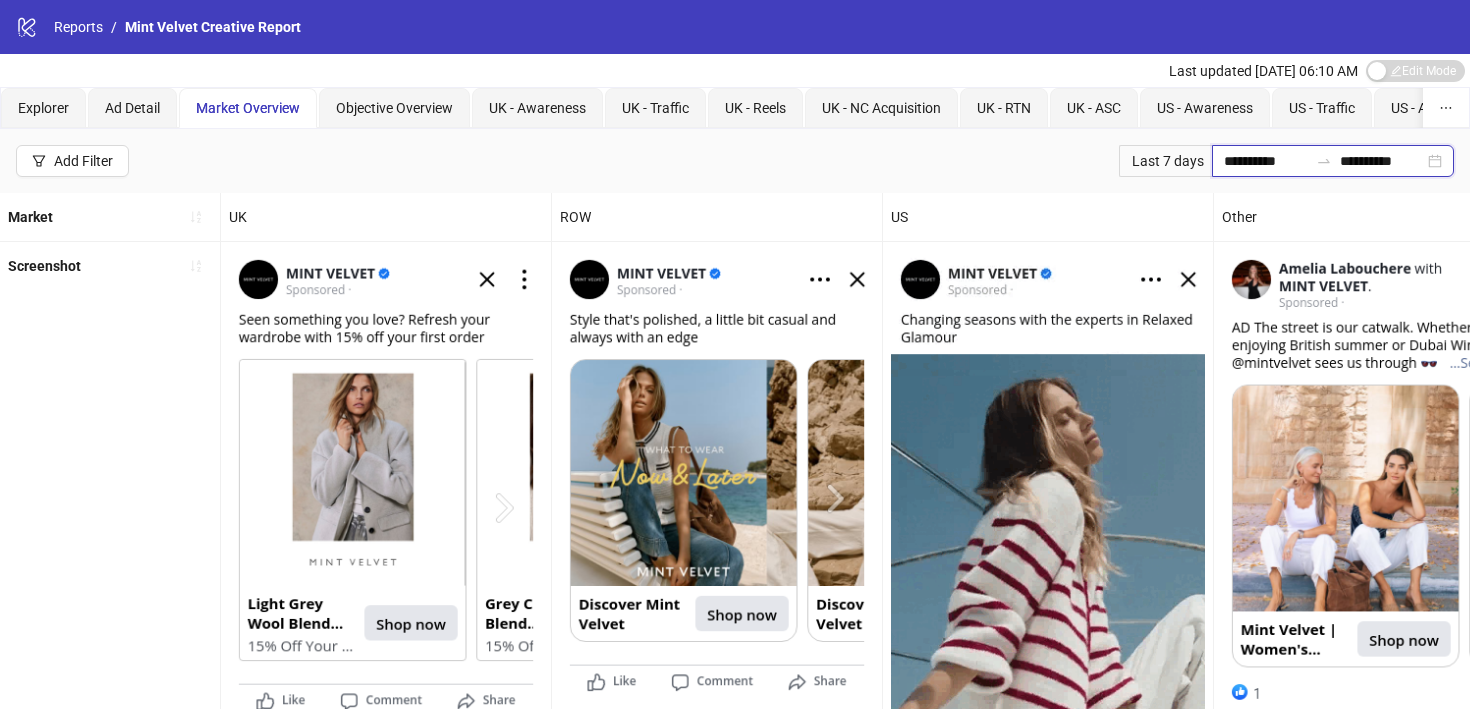 click on "**********" at bounding box center (1266, 161) 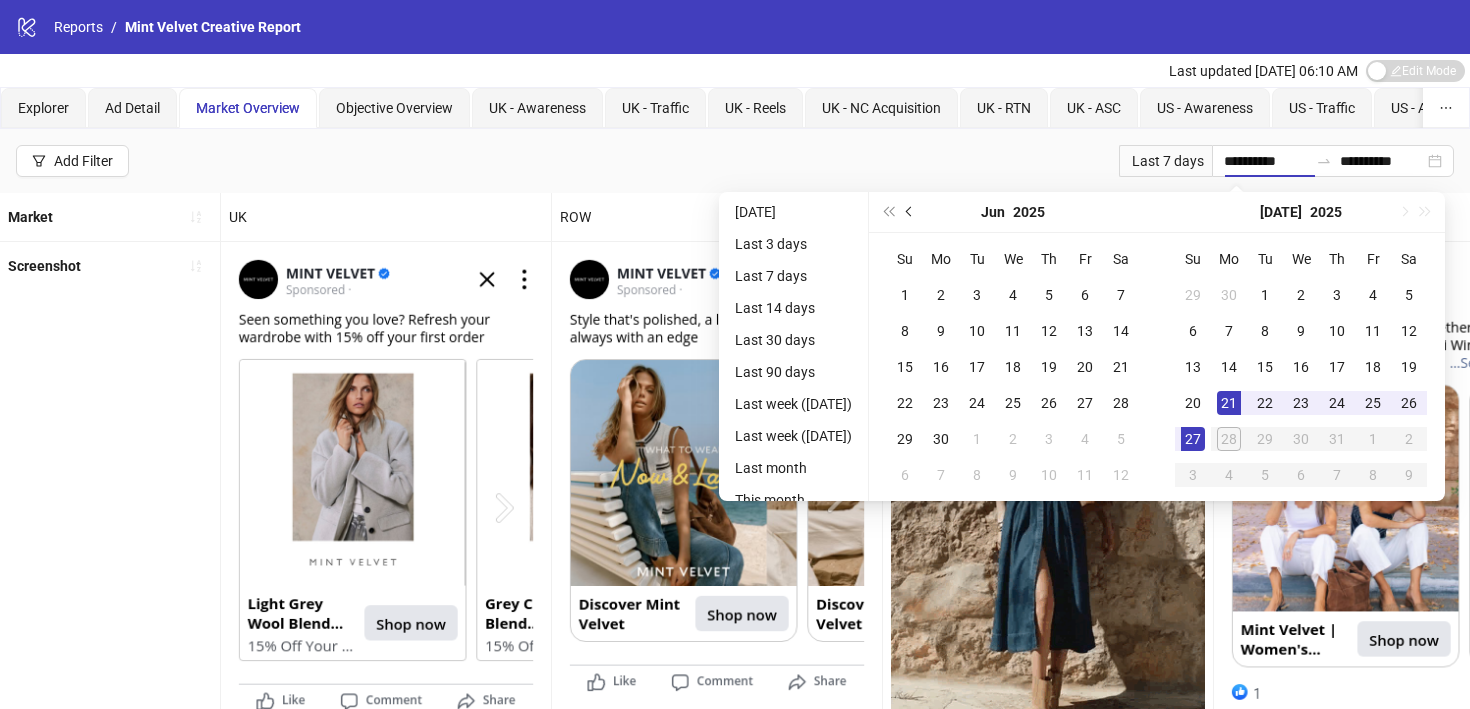 click at bounding box center [910, 212] 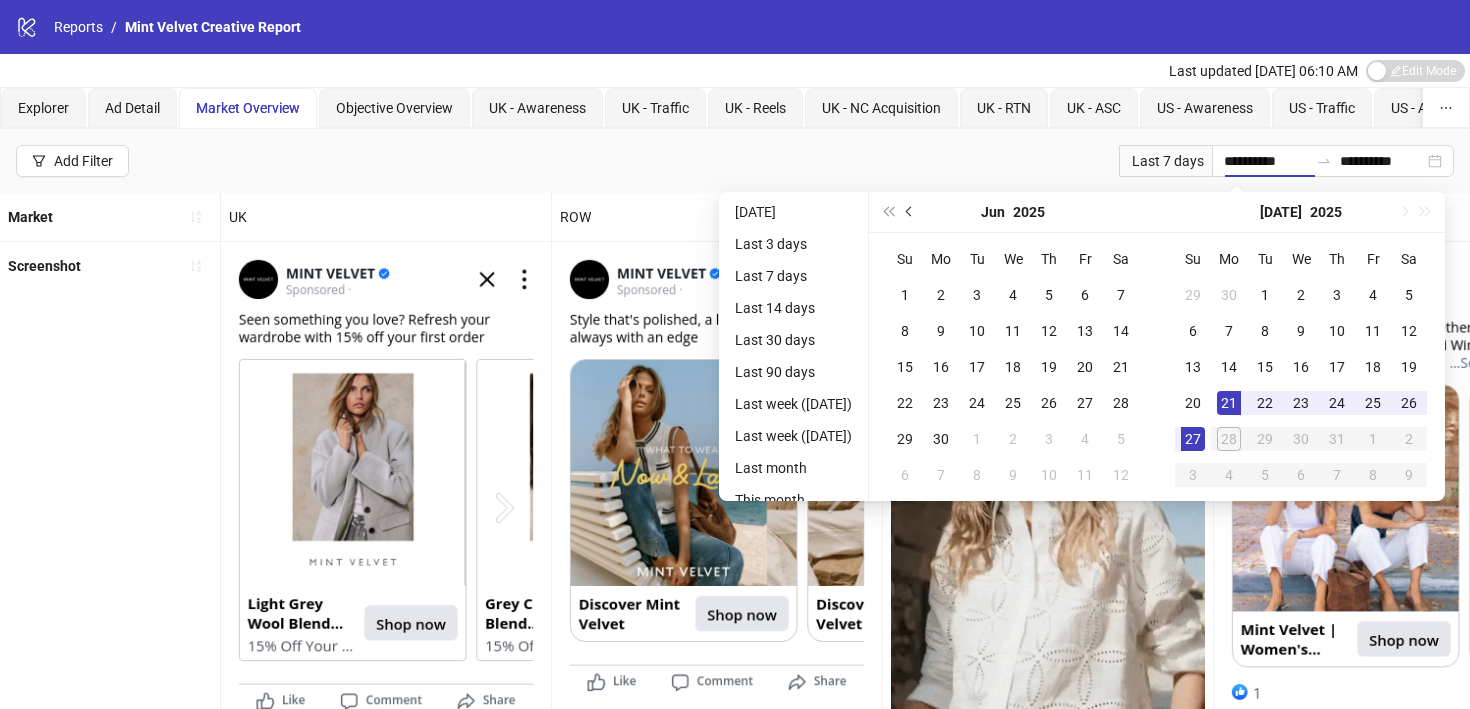 click at bounding box center [910, 212] 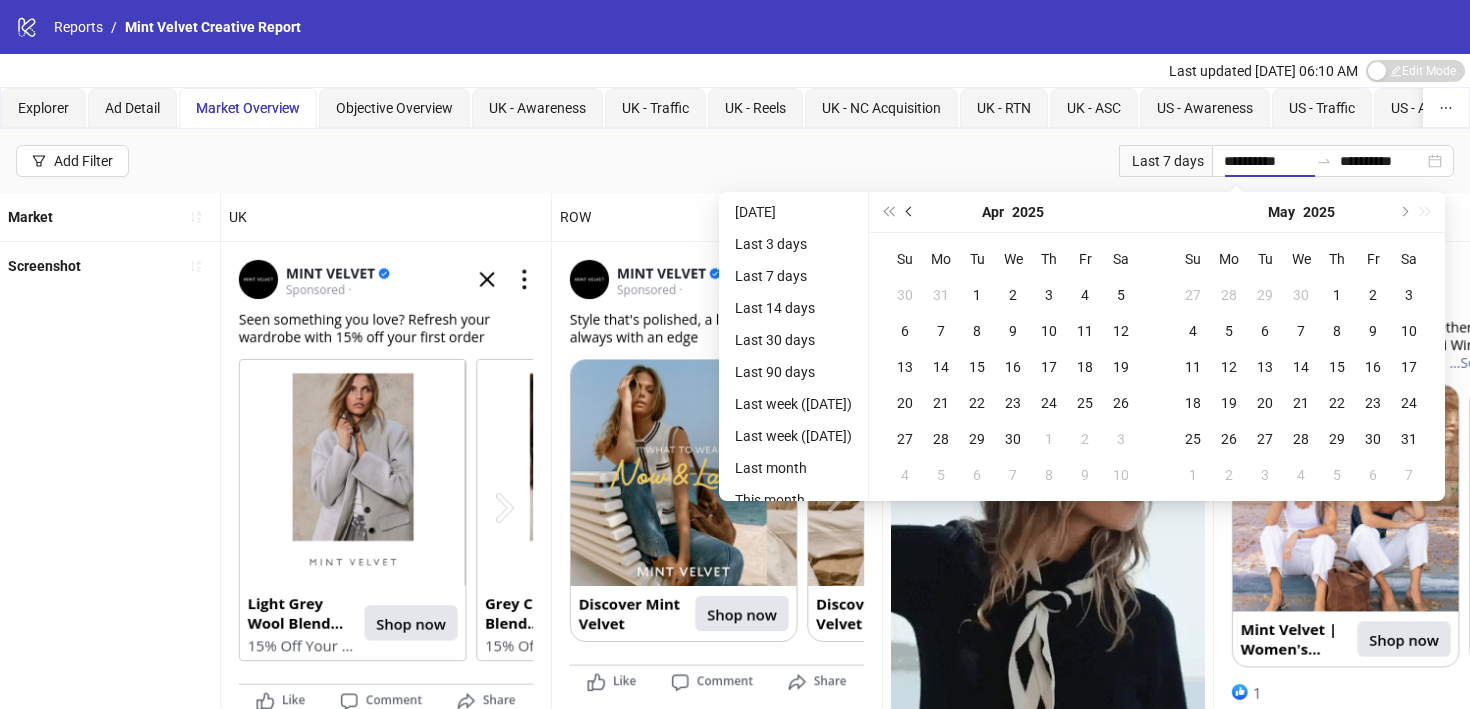 click at bounding box center [910, 212] 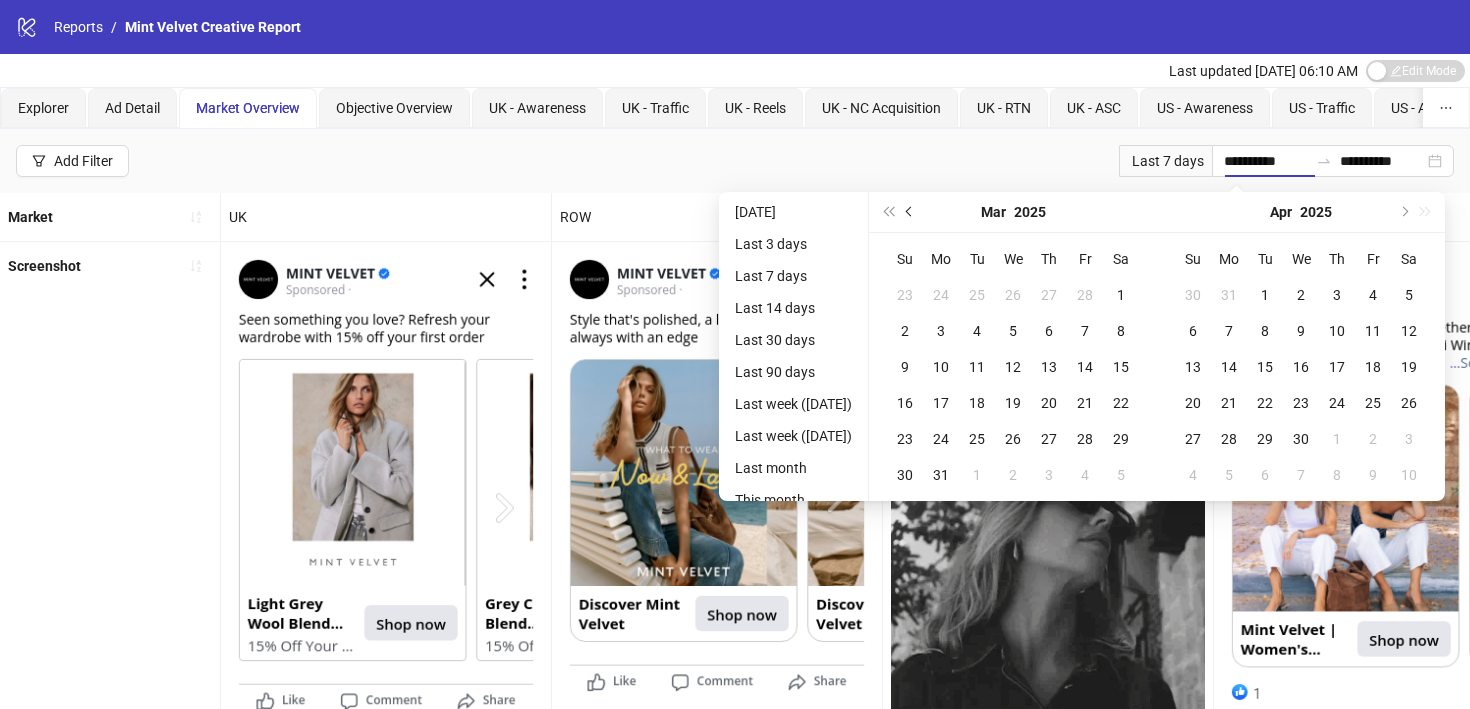 click at bounding box center (910, 212) 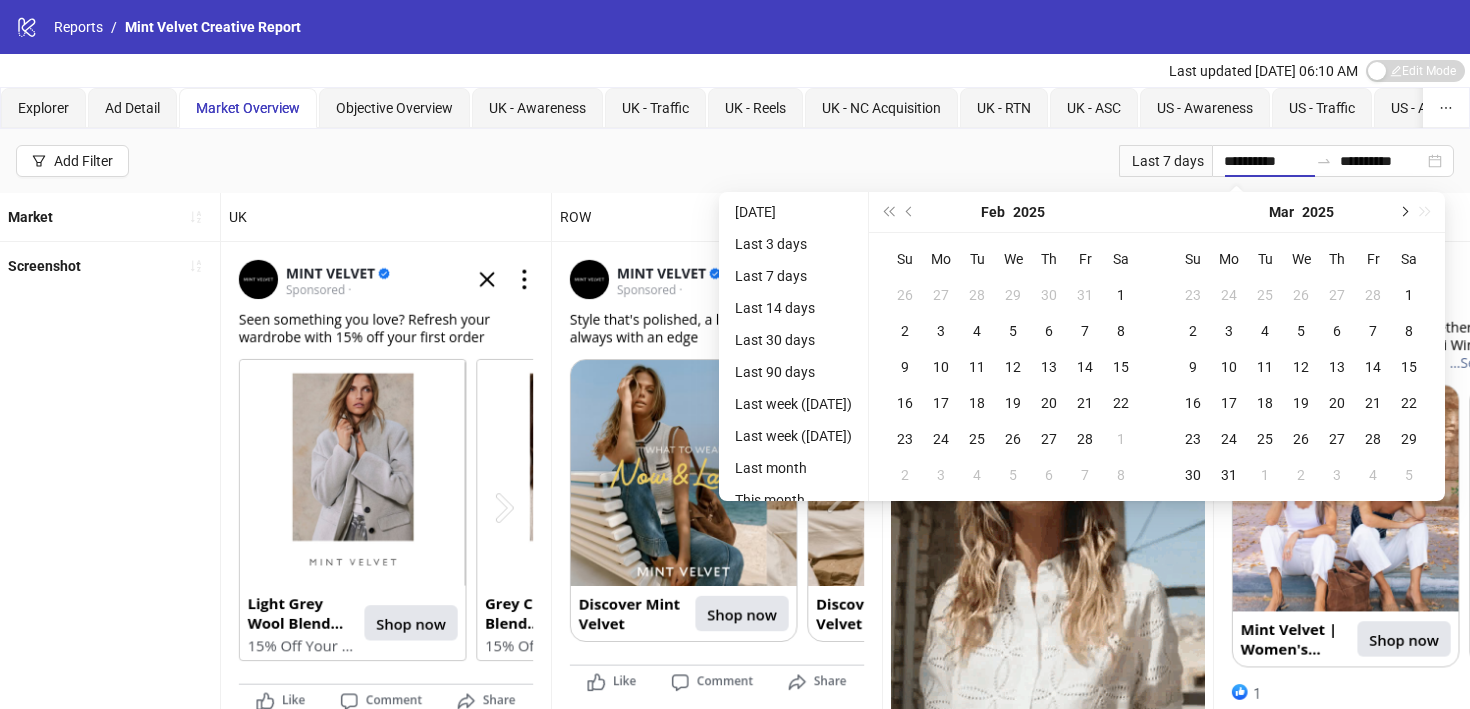 click at bounding box center (1403, 212) 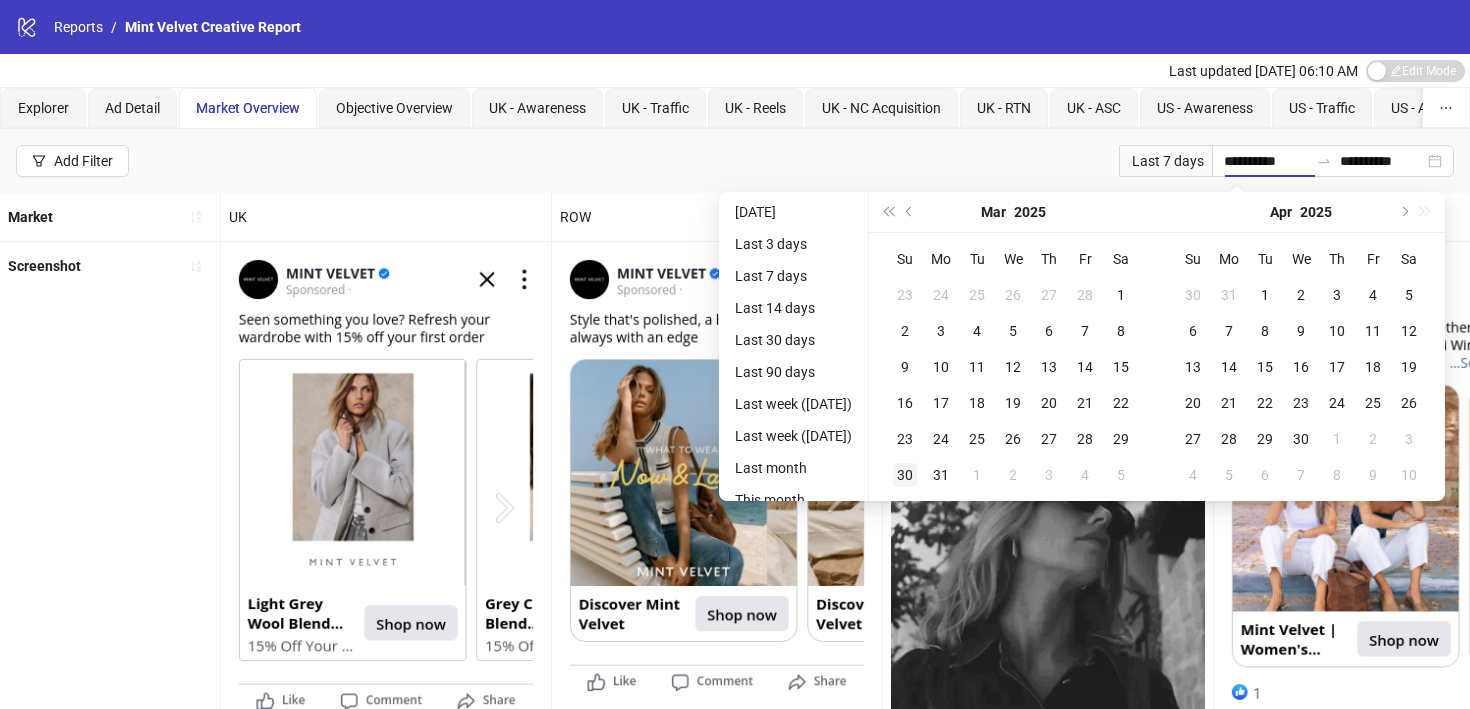 type on "**********" 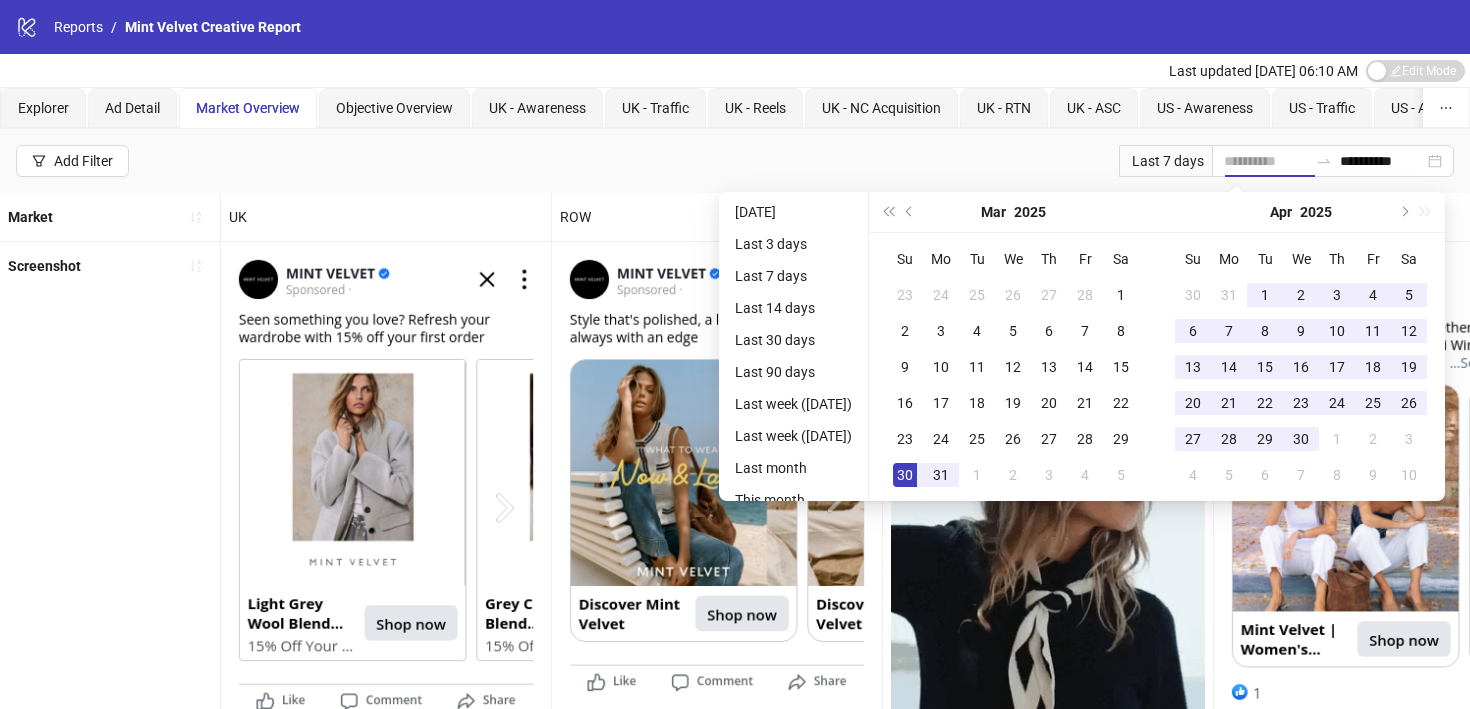 click on "30" at bounding box center (905, 475) 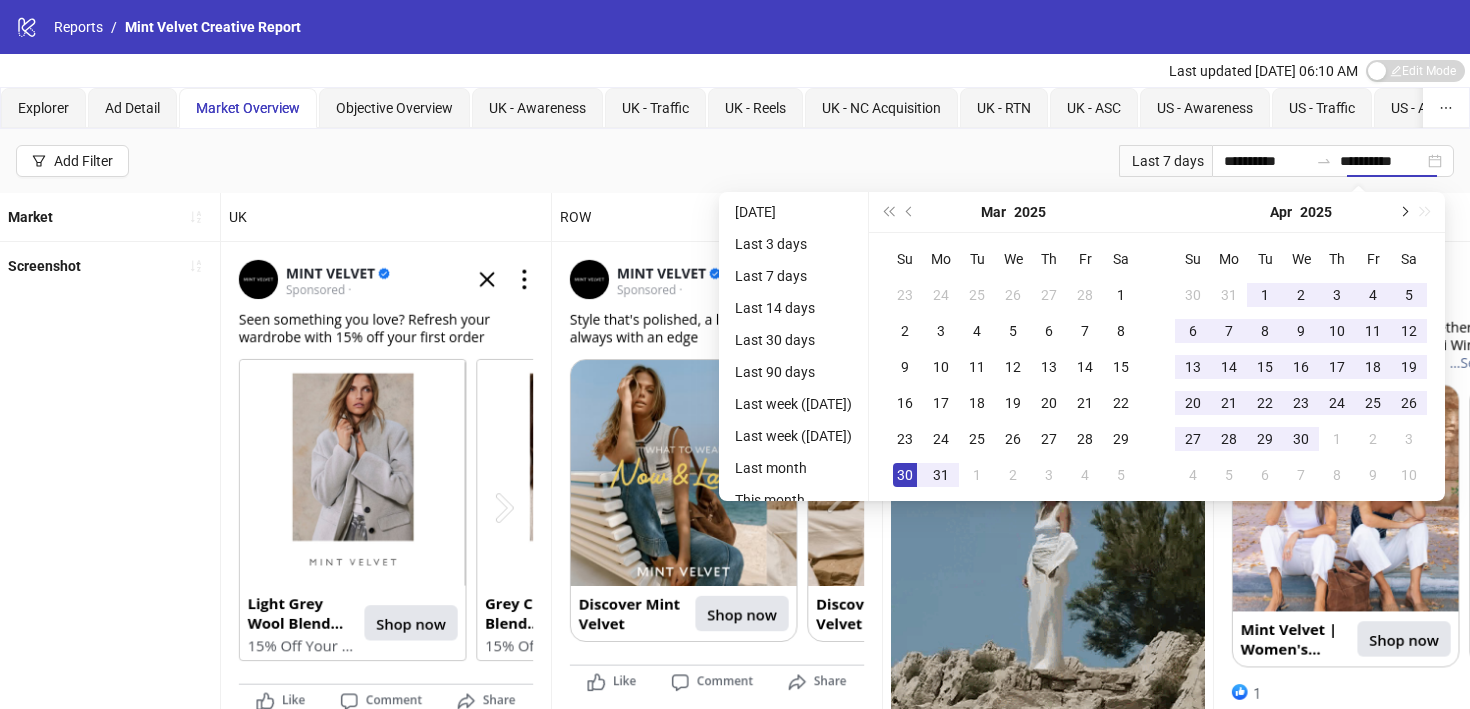click at bounding box center (1403, 212) 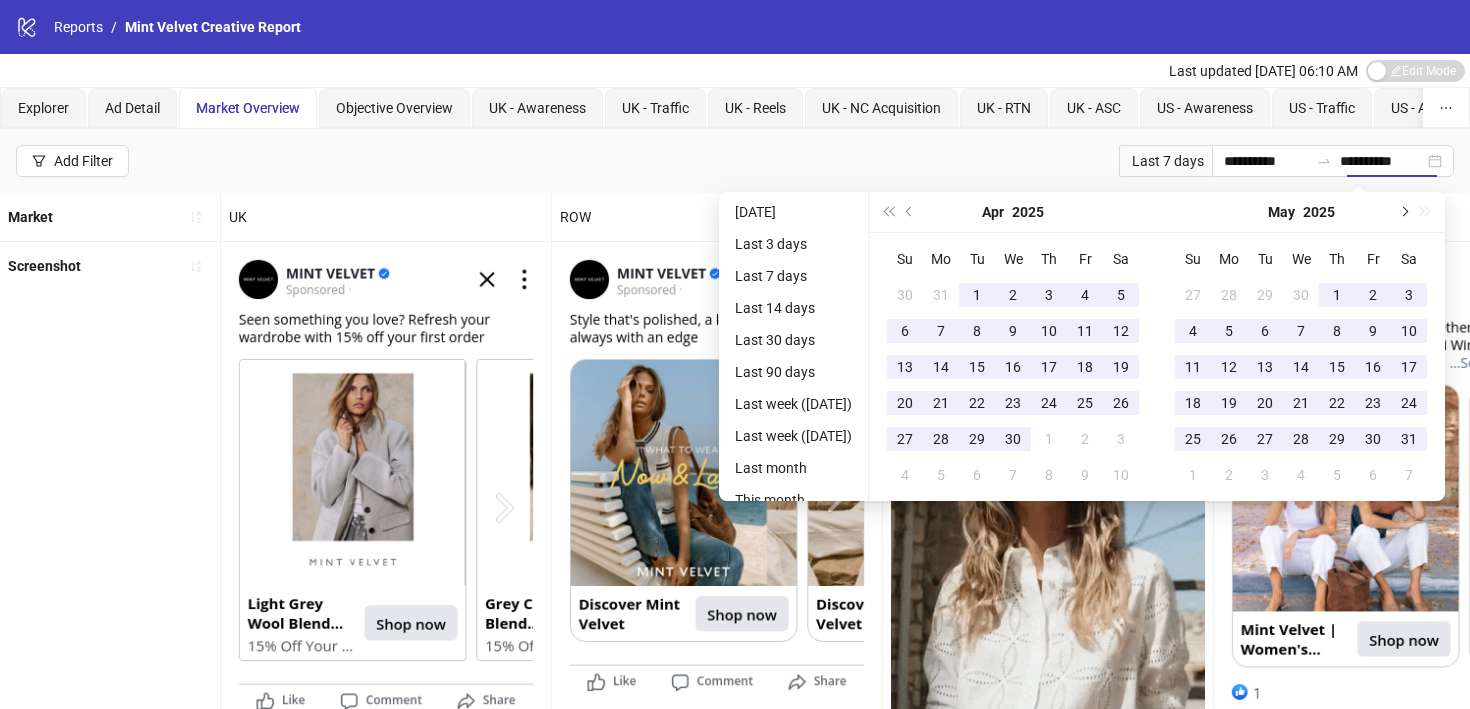 click at bounding box center [1403, 212] 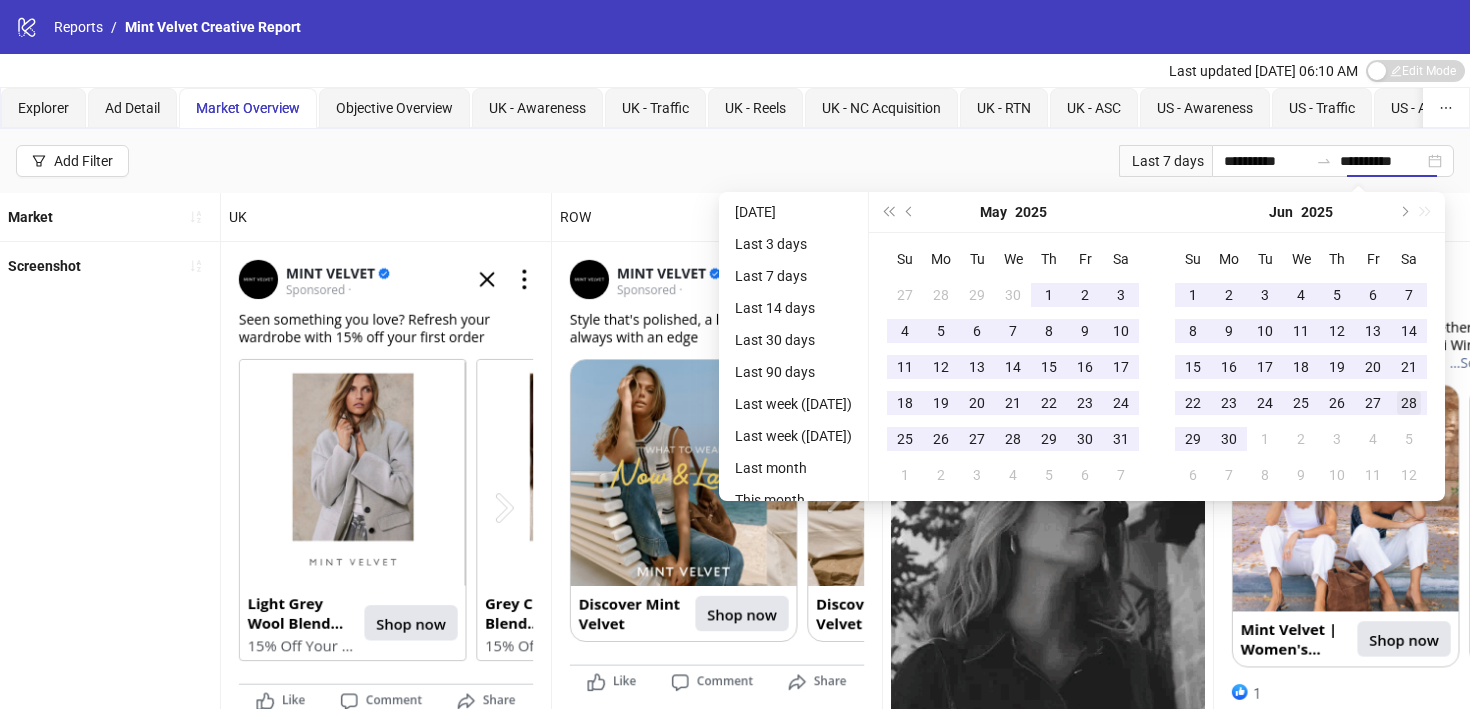 type on "**********" 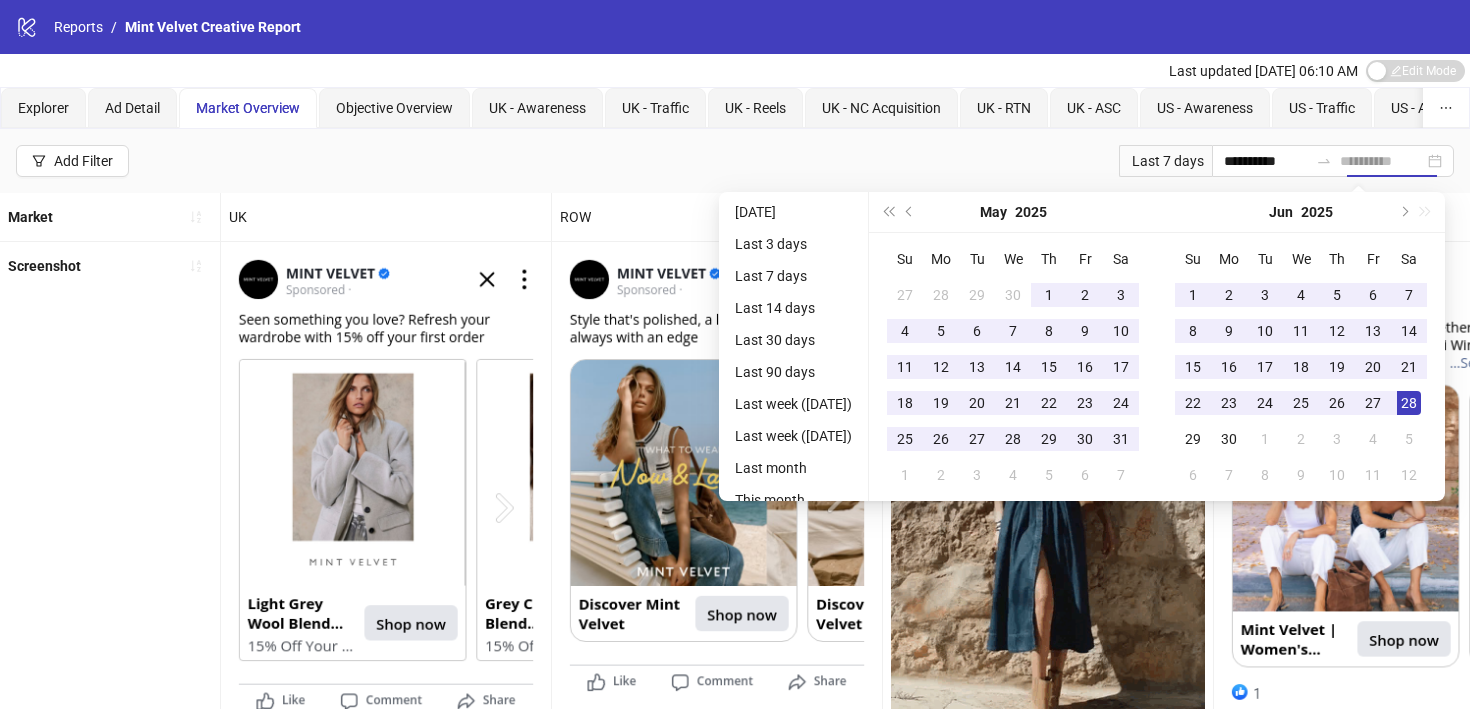 click on "28" at bounding box center (1409, 403) 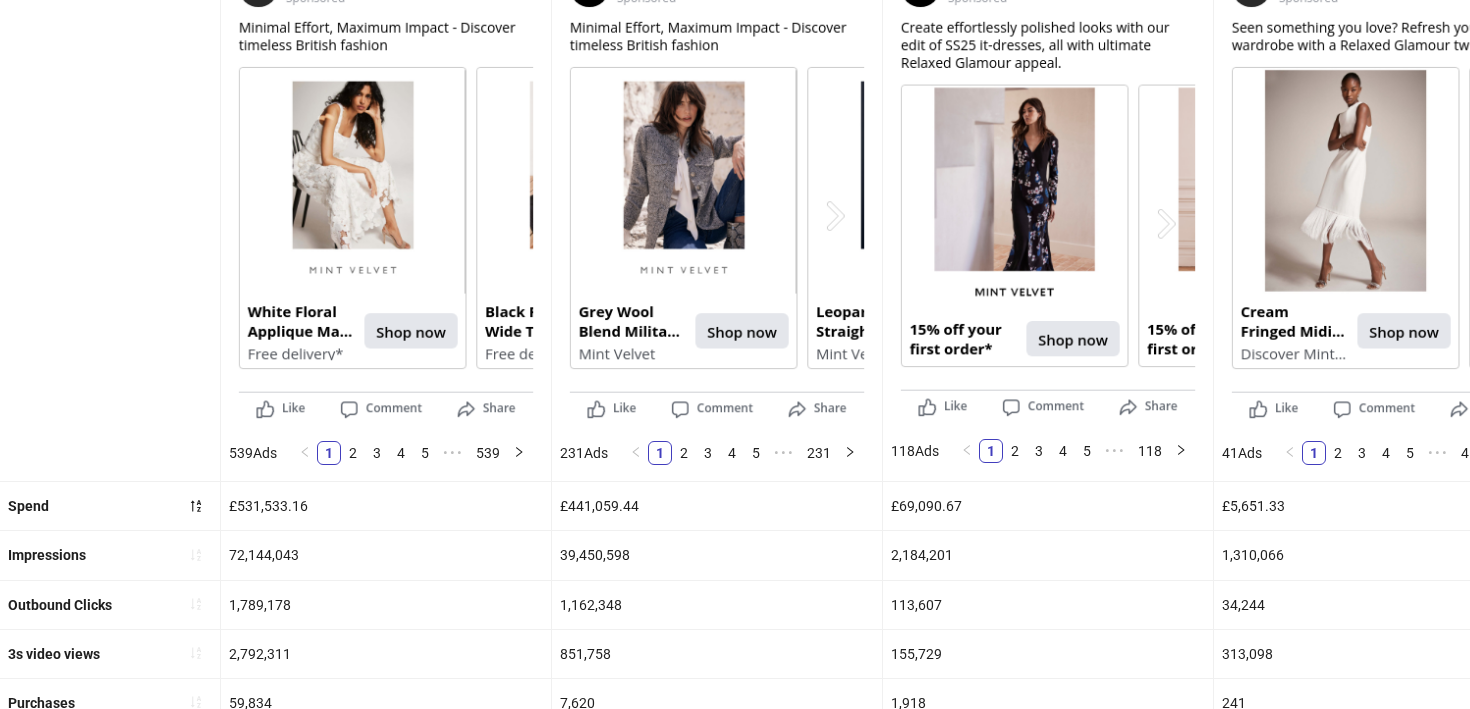 scroll, scrollTop: 293, scrollLeft: 0, axis: vertical 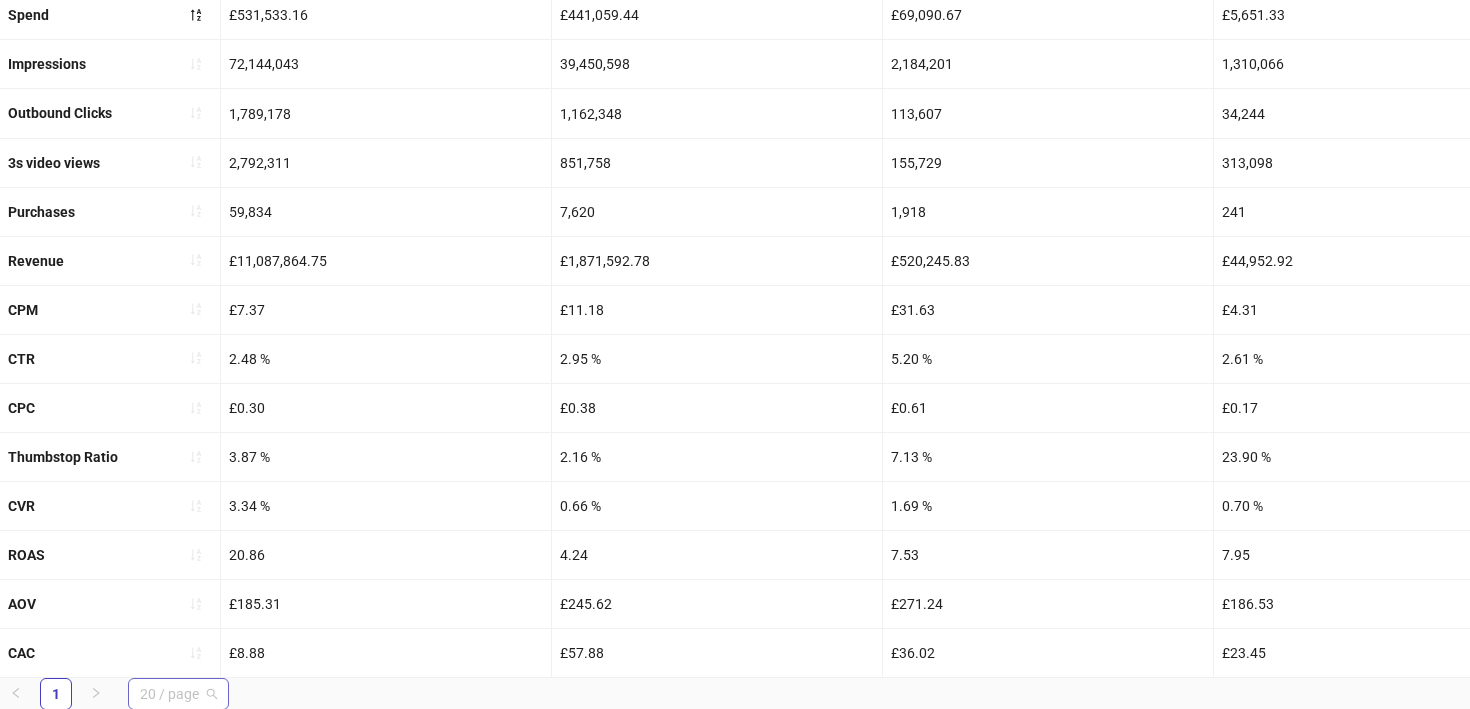 click on "20 / page" at bounding box center [178, 694] 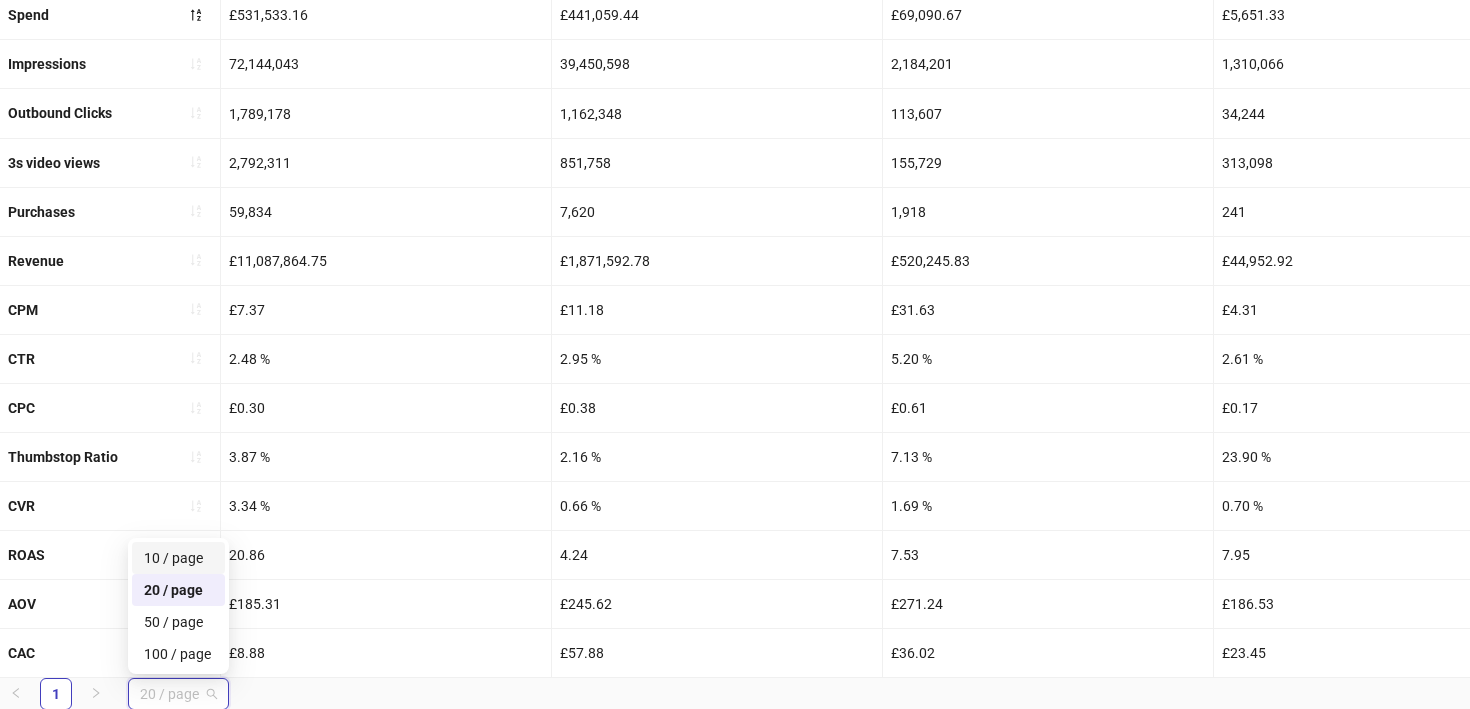 click on "2,792,311" at bounding box center [386, 163] 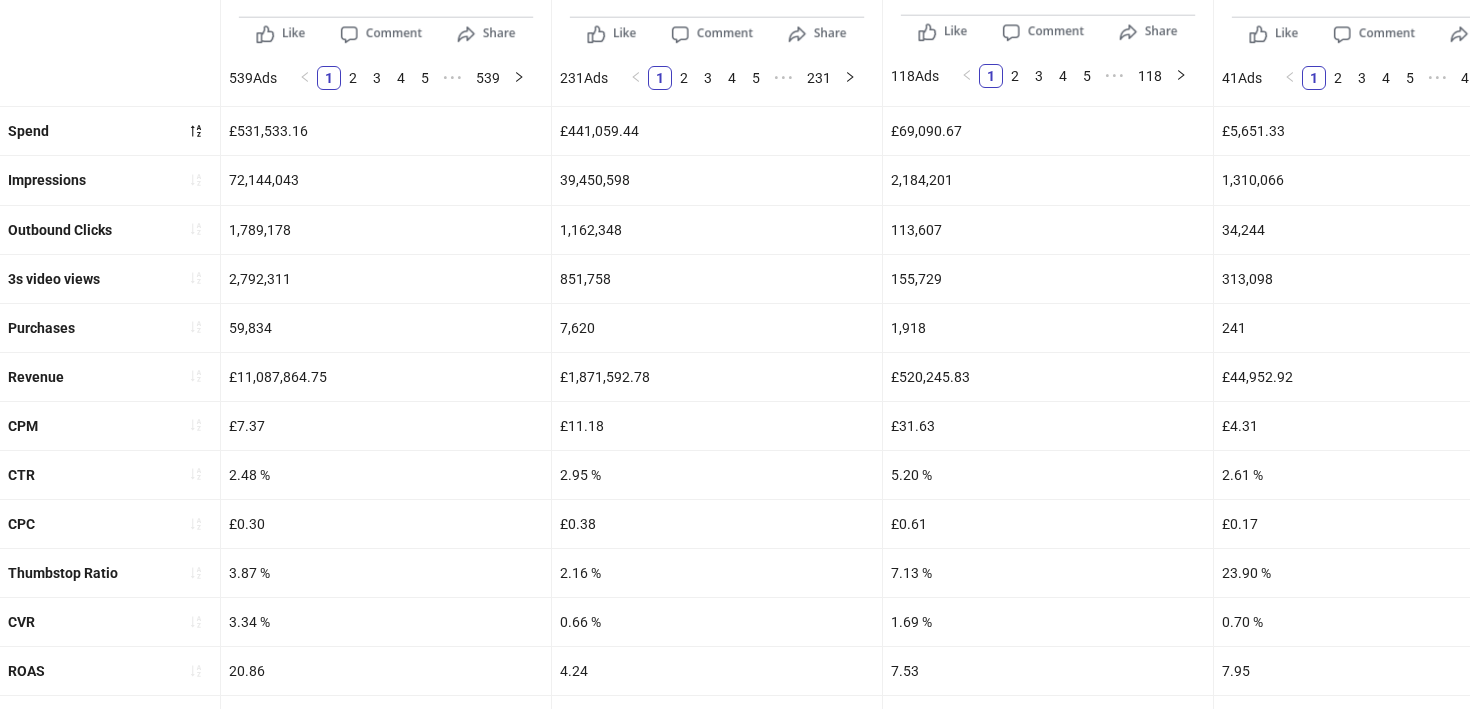 scroll, scrollTop: 653, scrollLeft: 0, axis: vertical 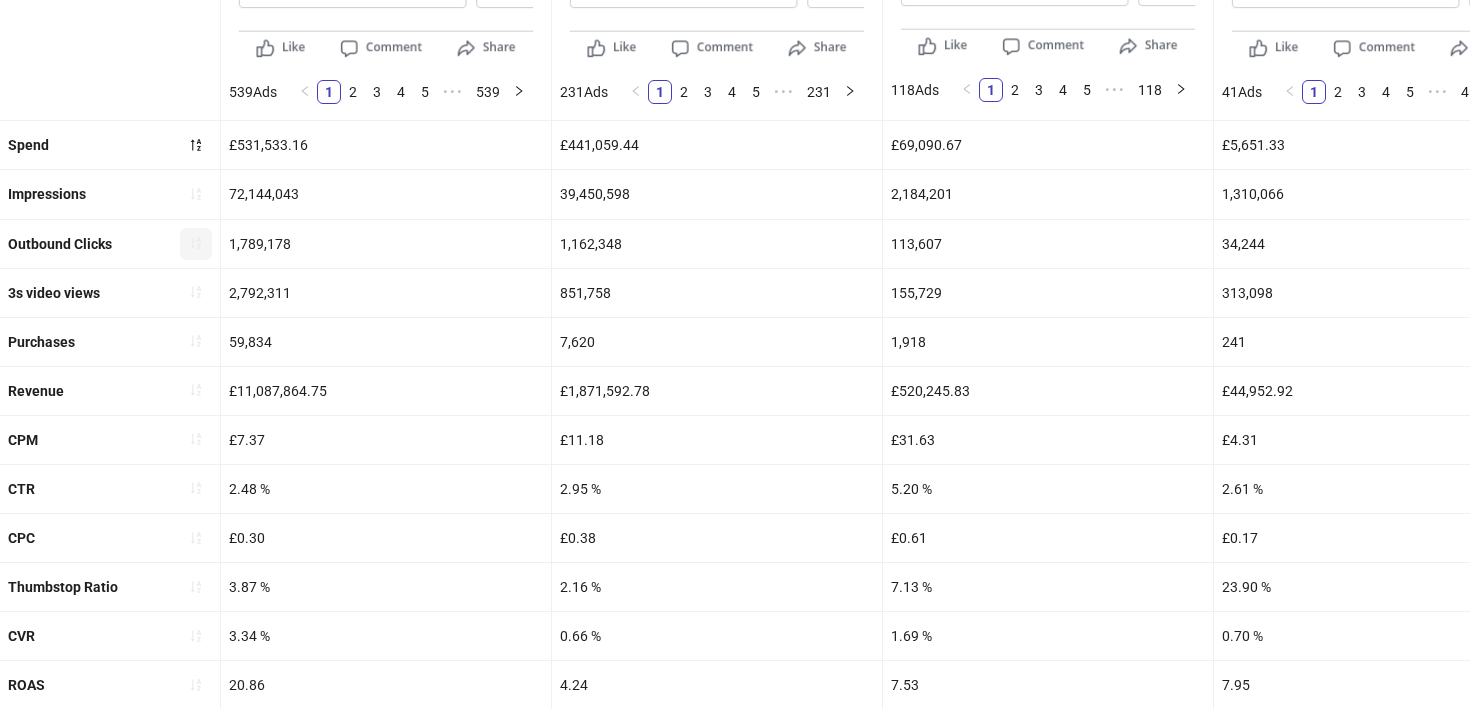 click 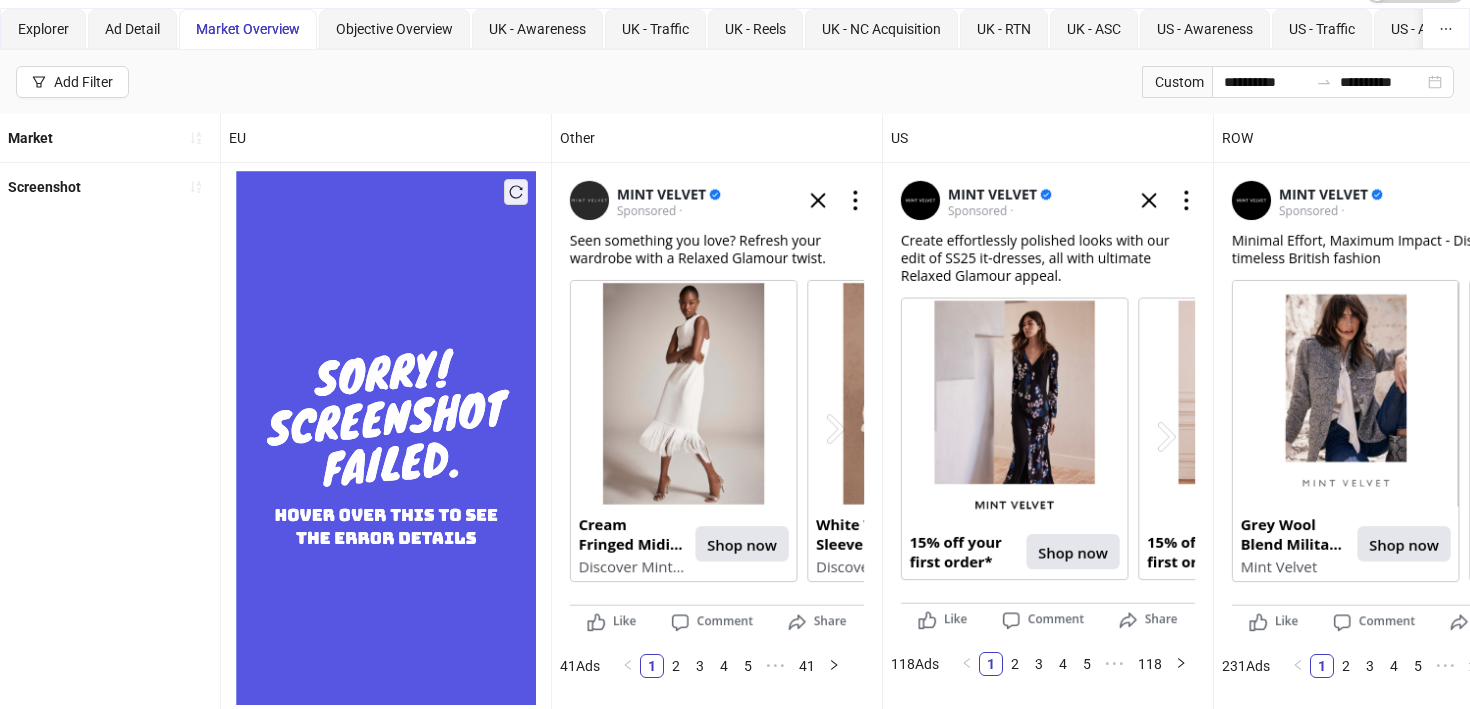 scroll, scrollTop: 95, scrollLeft: 0, axis: vertical 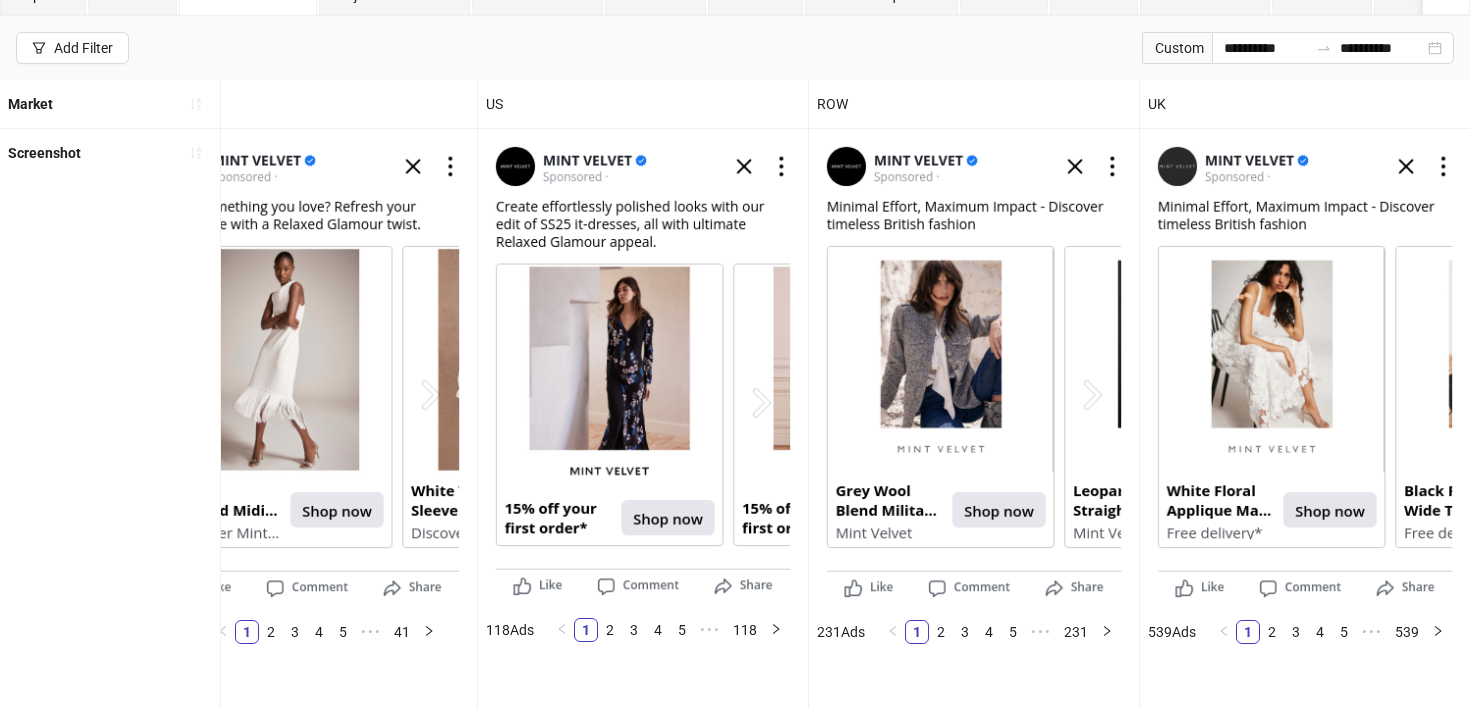 click at bounding box center [1305, 370] 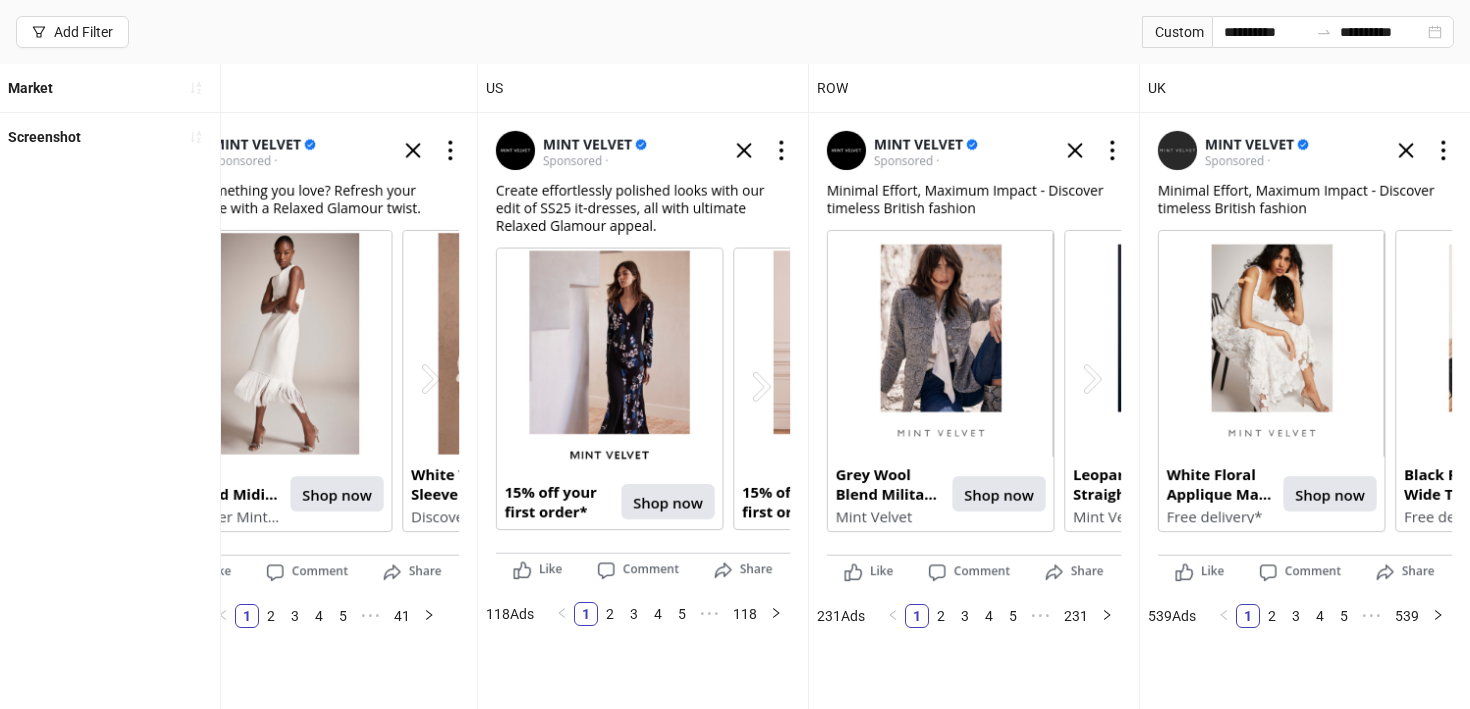 scroll, scrollTop: 127, scrollLeft: 0, axis: vertical 